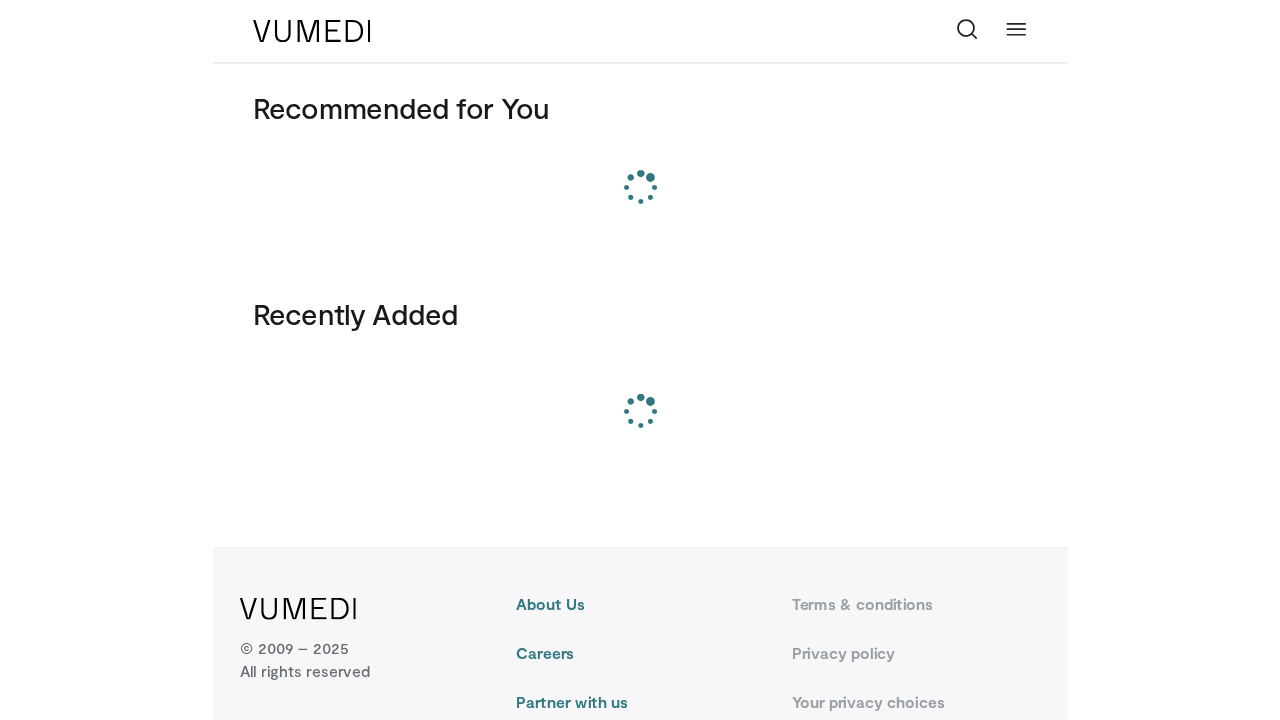 scroll, scrollTop: 0, scrollLeft: 0, axis: both 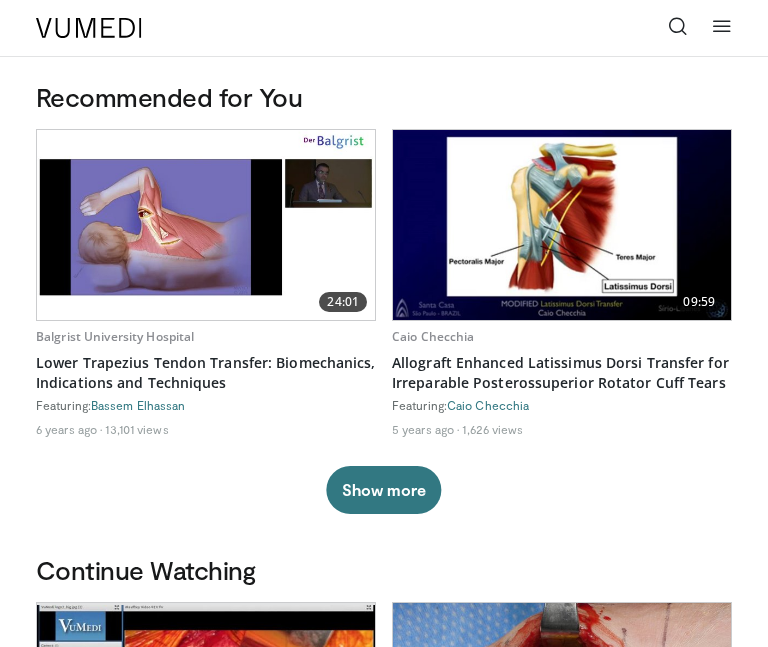 click on "[TIME]
[INSTITUTION]
[TITLE]
Featuring:  [FIRST] [LAST]
[YEARS] ago
[VIEWS] views
[TIME]
[FIRST] [LAST]
[TITLE]
Featuring:  [FIRST] [LAST]
[YEARS] ago
[VIEWS] views
[TIME]
[INSTITUTION]
Live Surgery: [TITLE]
Featuring:  [FIRST] [LAST]
[YEARS] ago
[VIEWS] views
[TIME]" at bounding box center (384, 289) 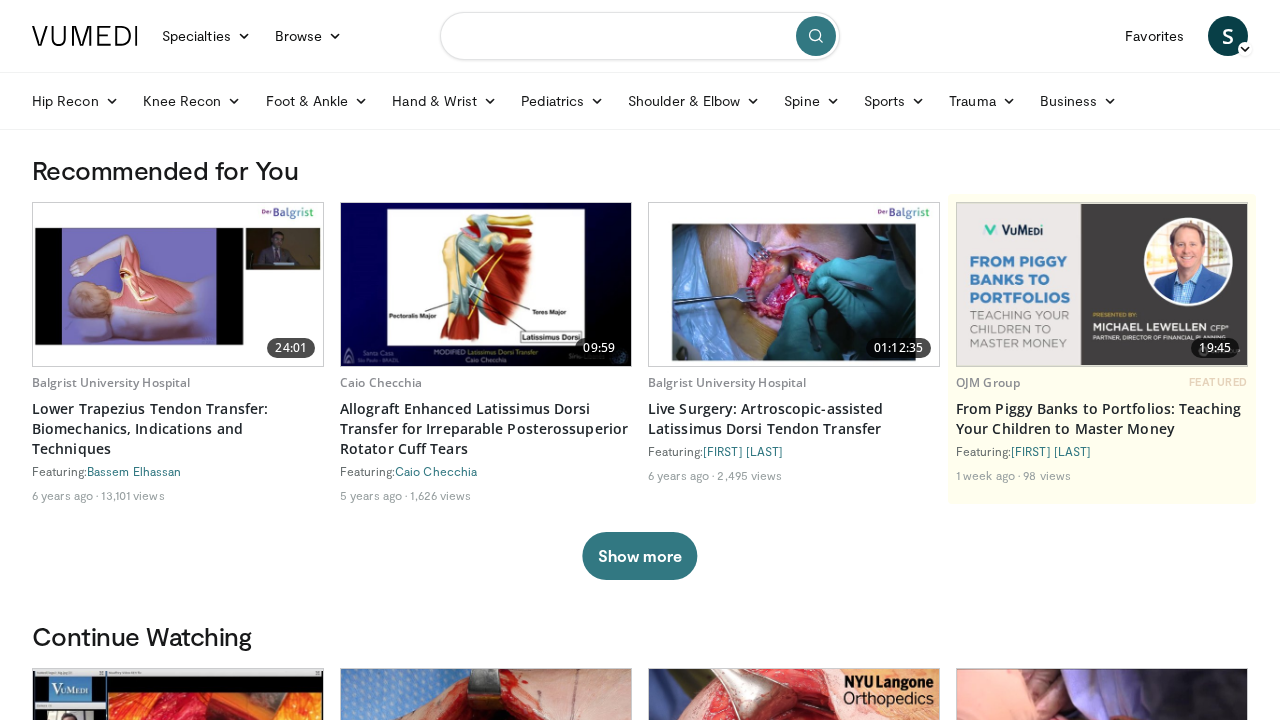 click at bounding box center (640, 36) 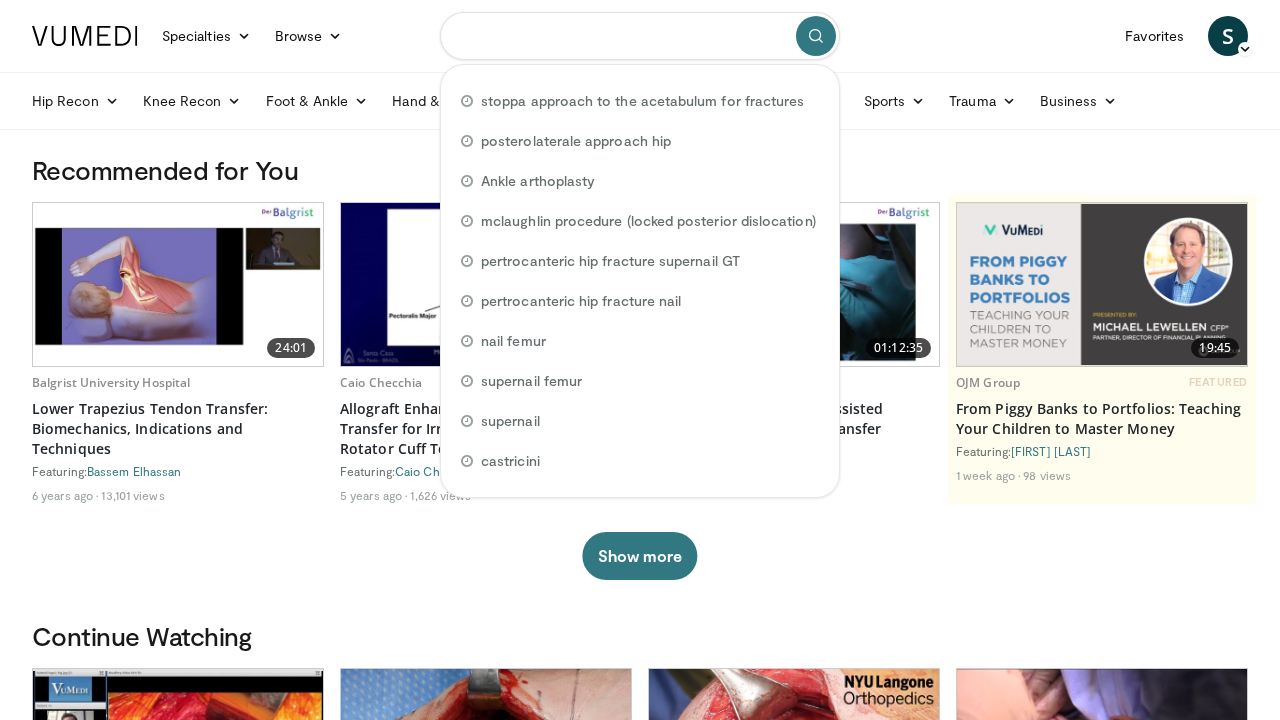 paste on "**********" 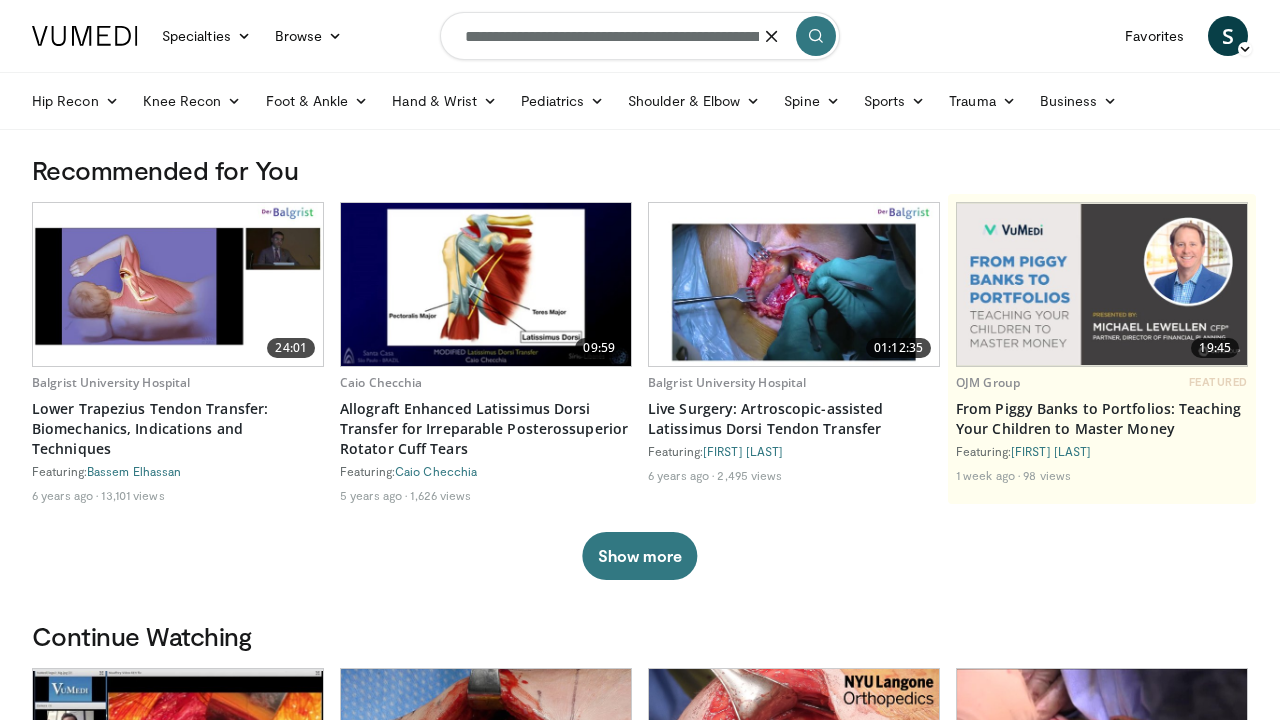 type on "**********" 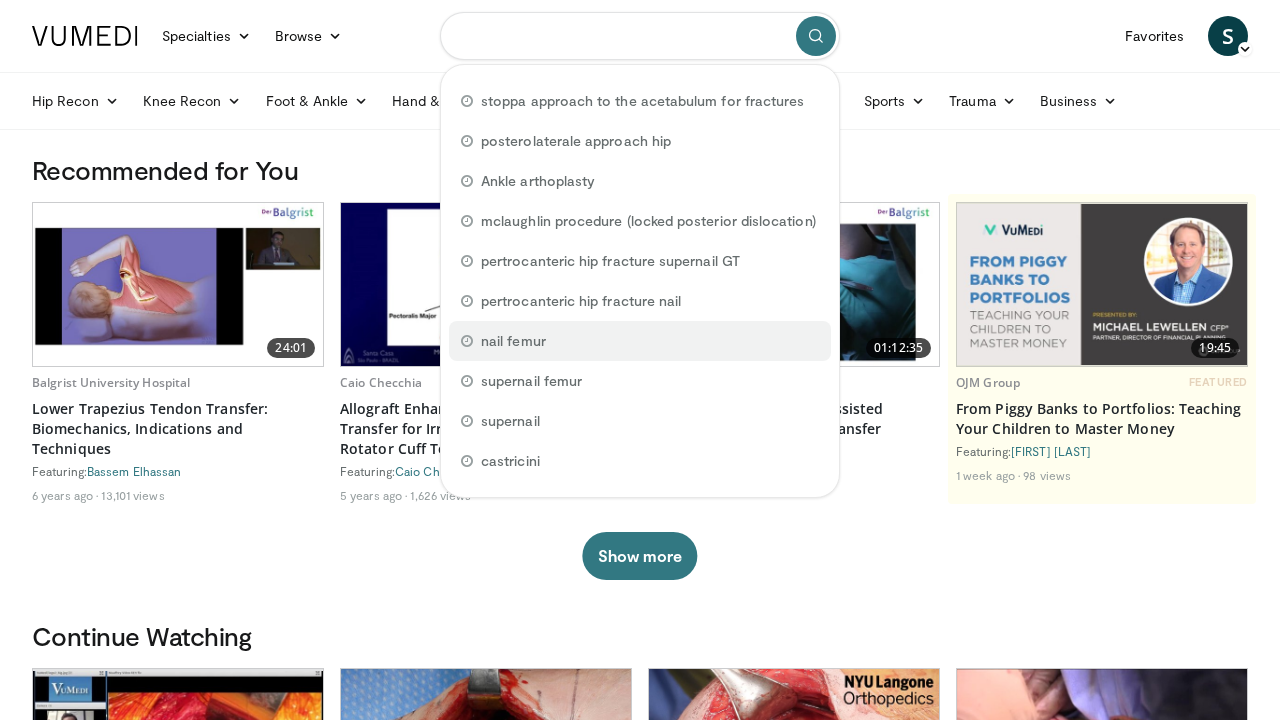 scroll, scrollTop: 0, scrollLeft: 0, axis: both 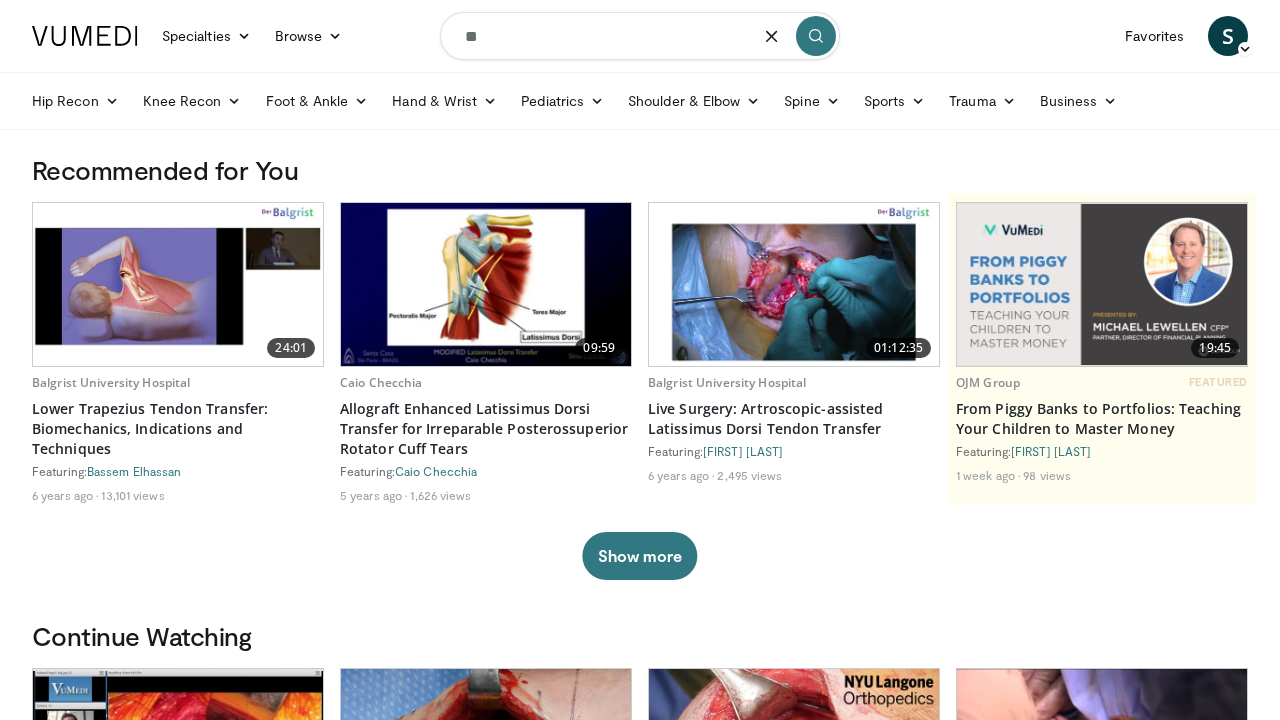 type on "*" 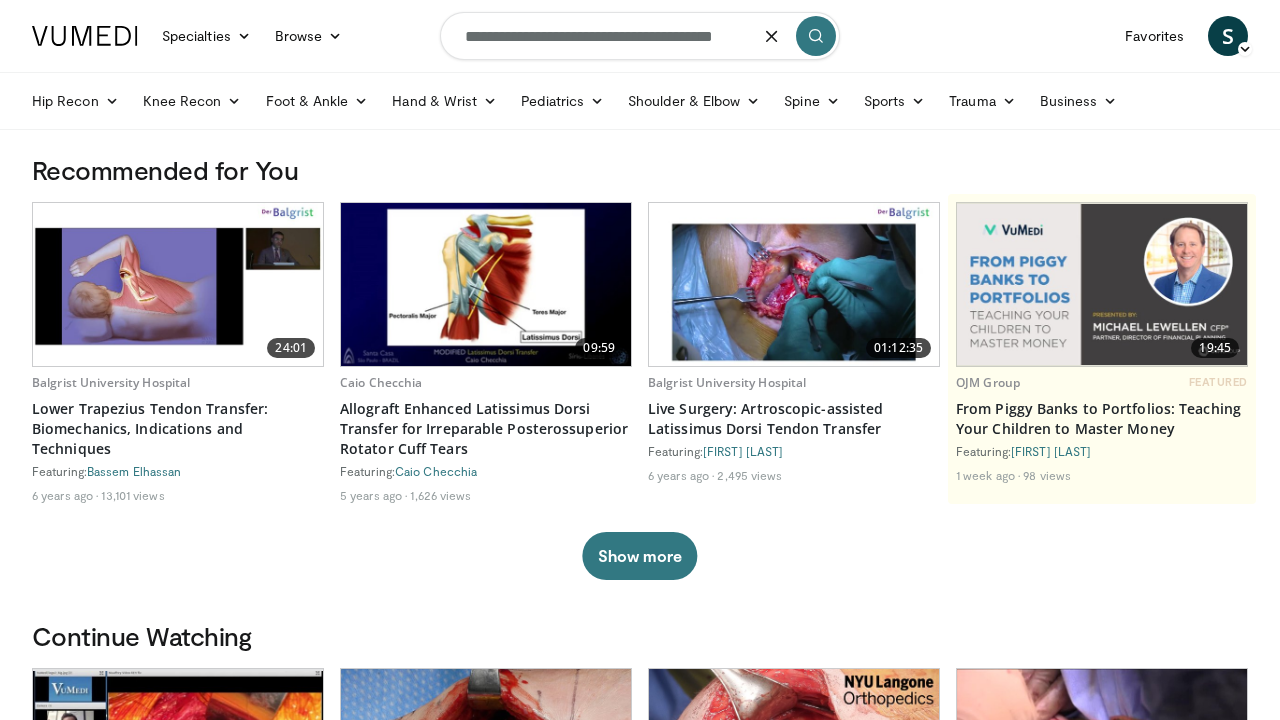 type on "**********" 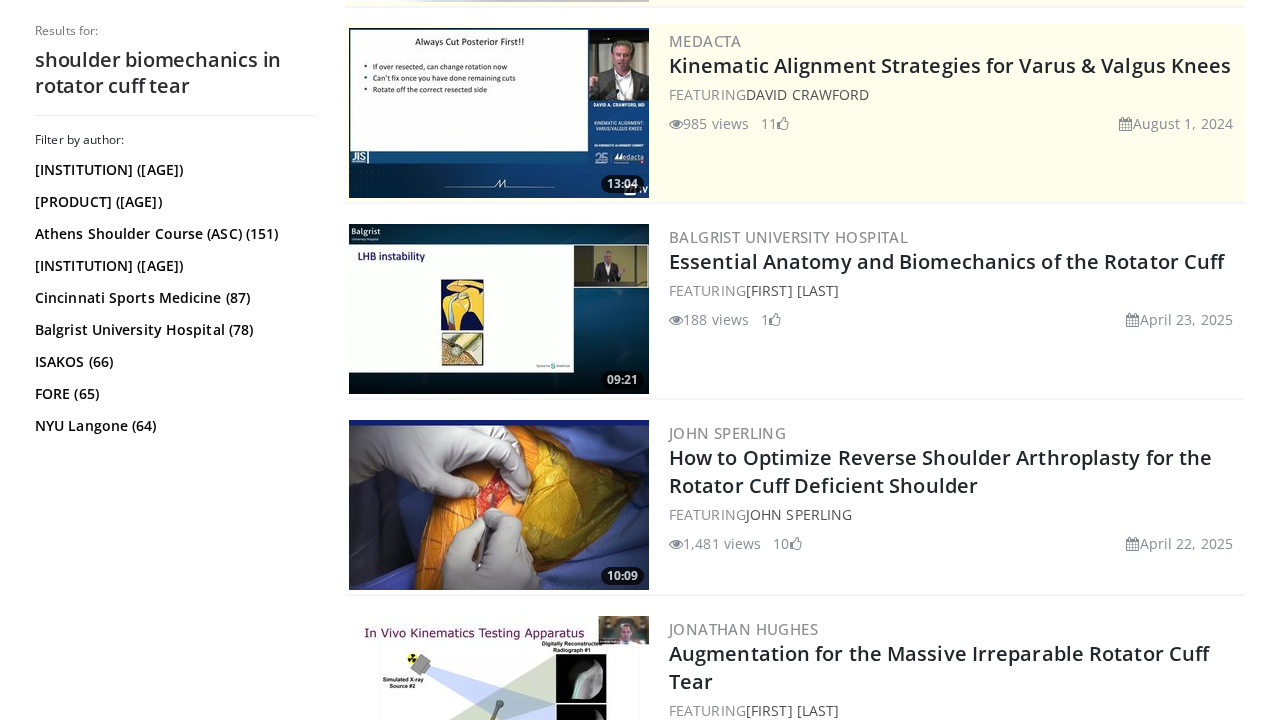 scroll, scrollTop: 389, scrollLeft: 0, axis: vertical 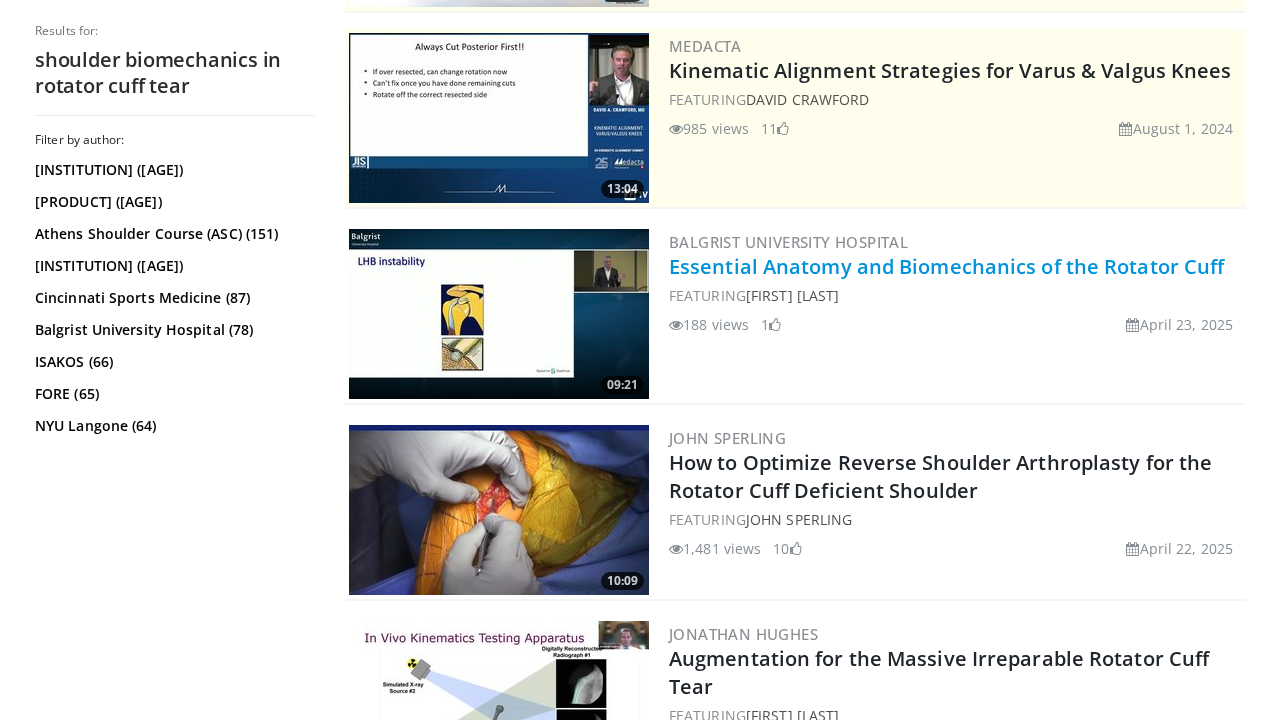 click on "Essential Anatomy and Biomechanics of the Rotator Cuff" at bounding box center [946, 266] 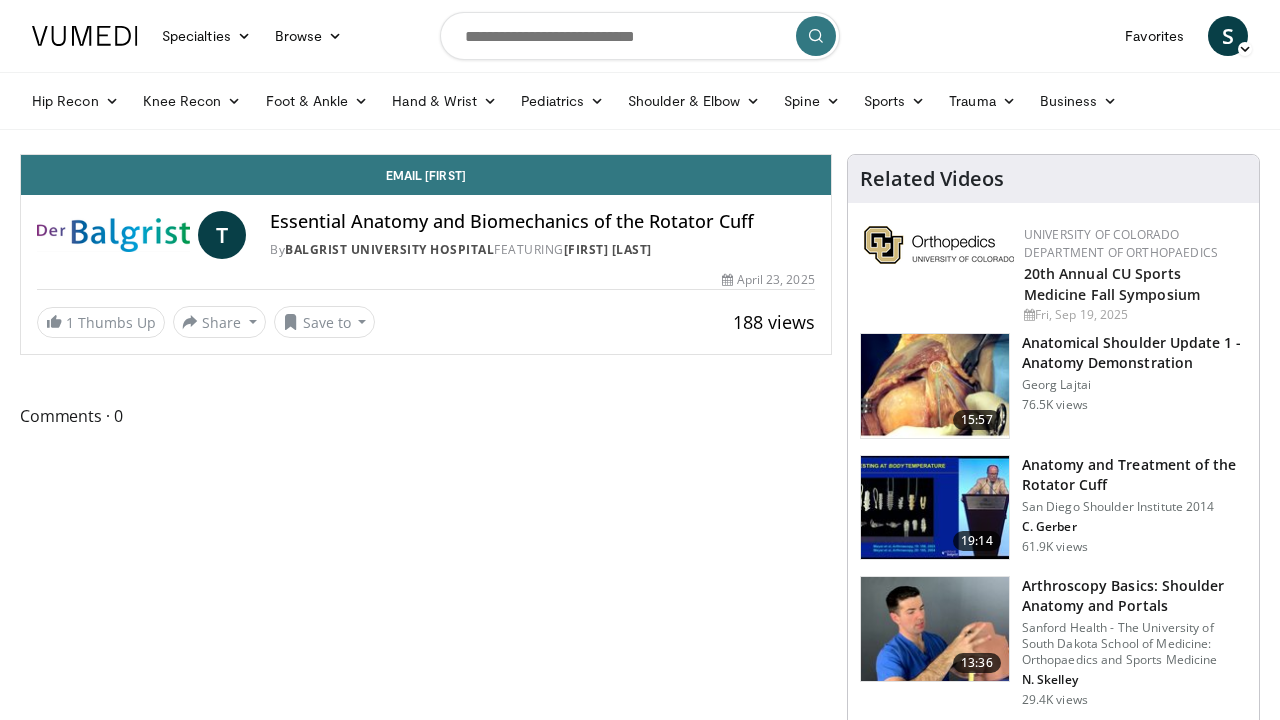 scroll, scrollTop: 0, scrollLeft: 0, axis: both 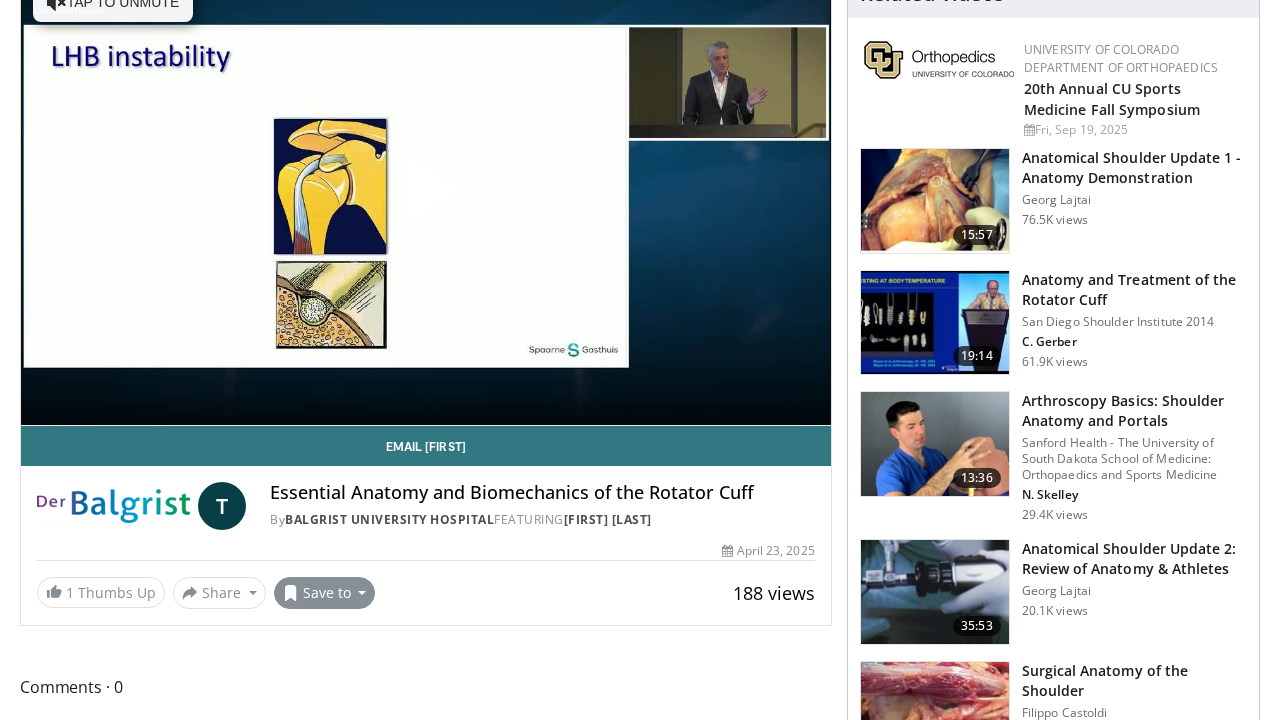 click on "Save to" at bounding box center [325, 593] 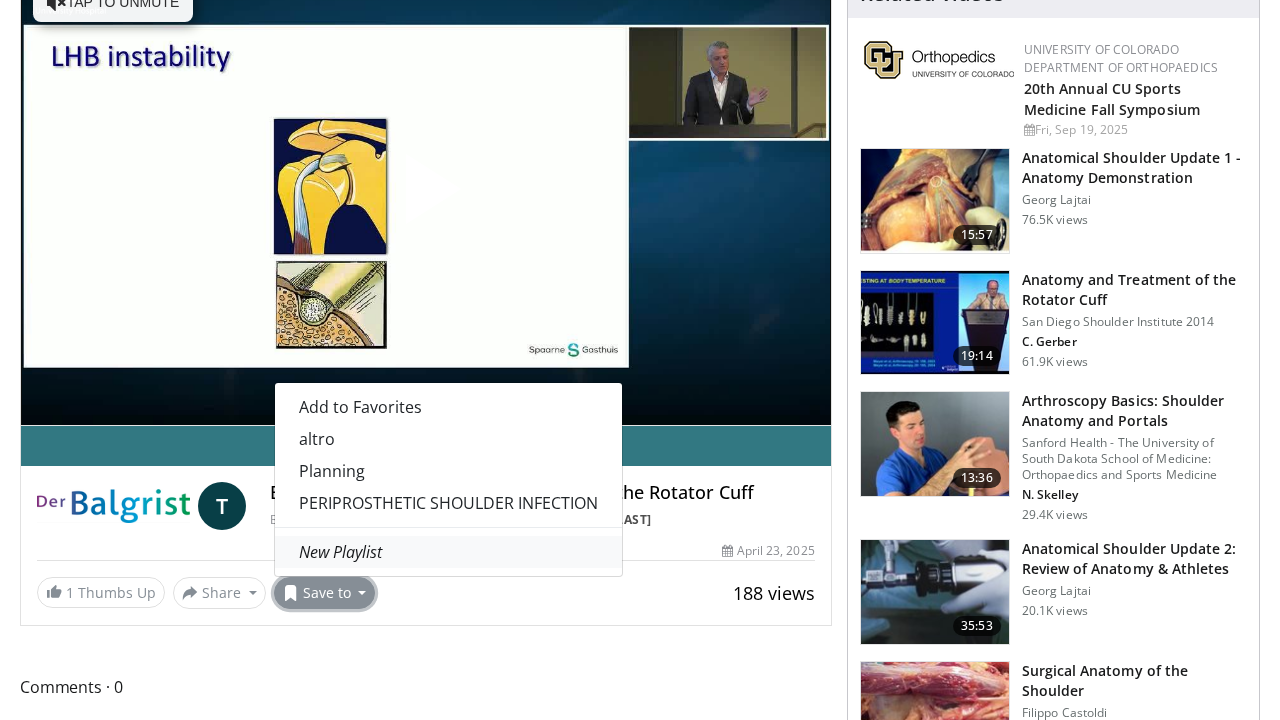 click on "New Playlist" at bounding box center [340, 552] 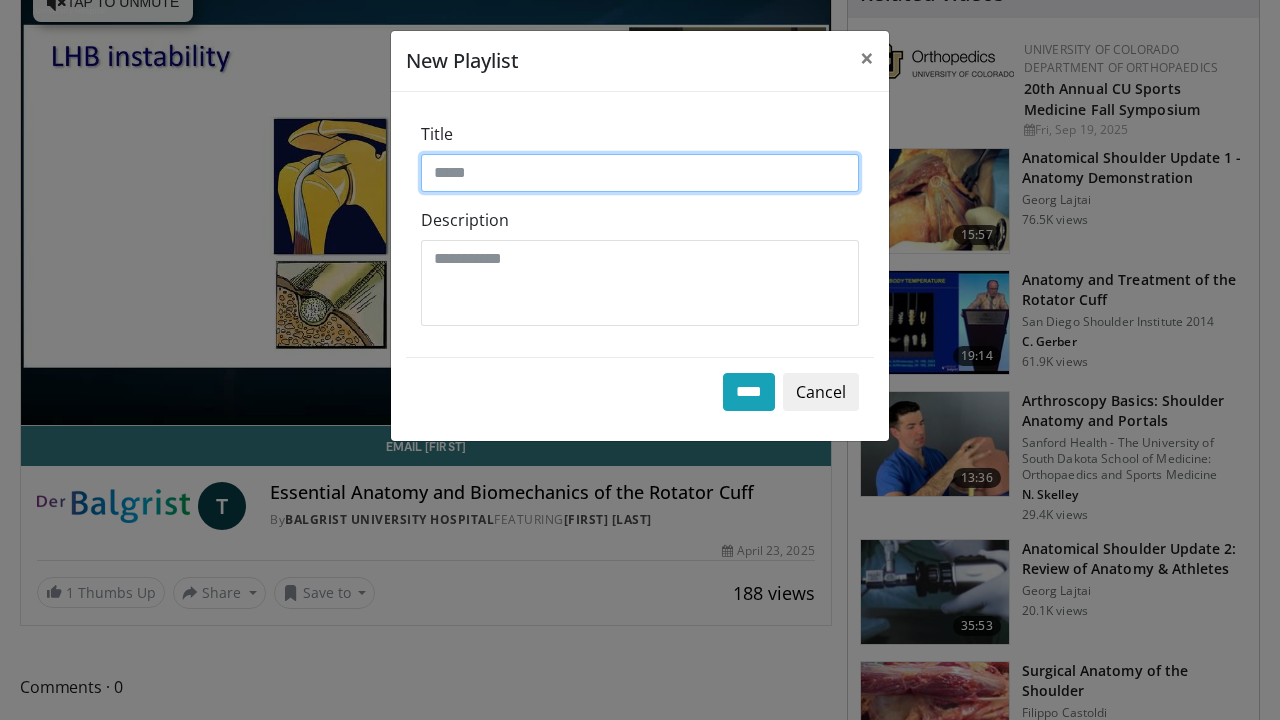 click on "Title" at bounding box center [640, 173] 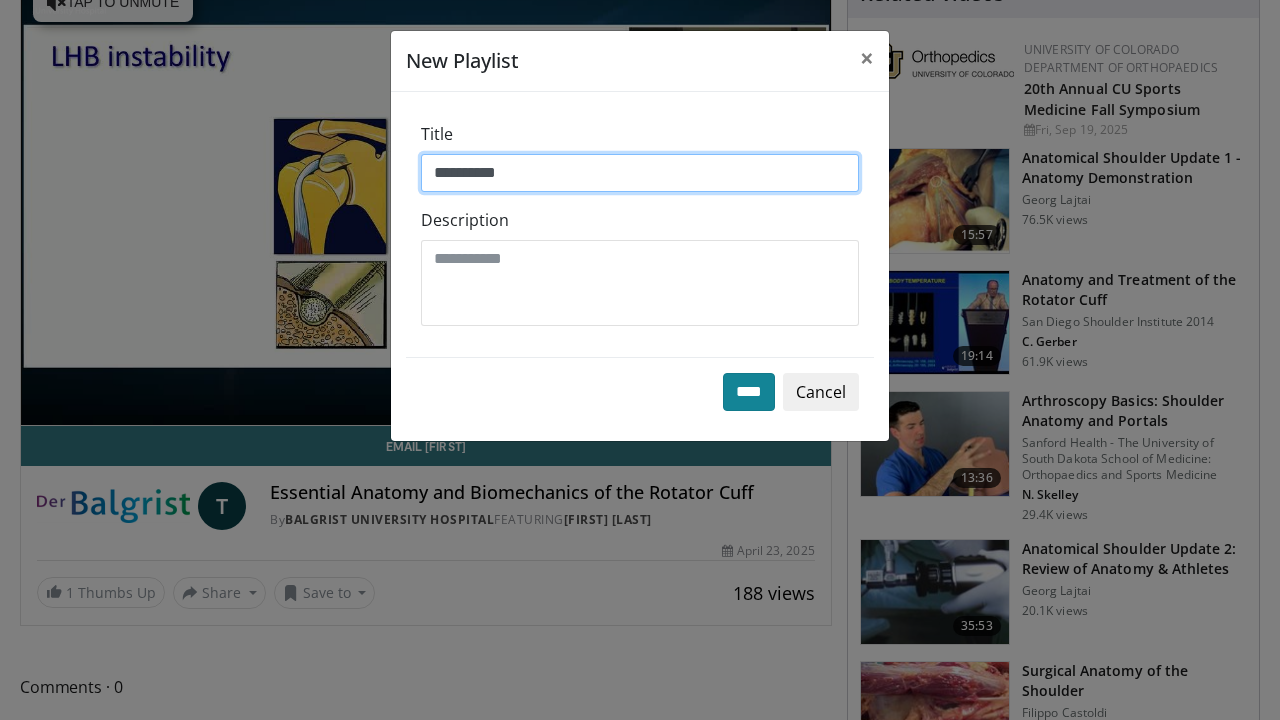 type on "*********" 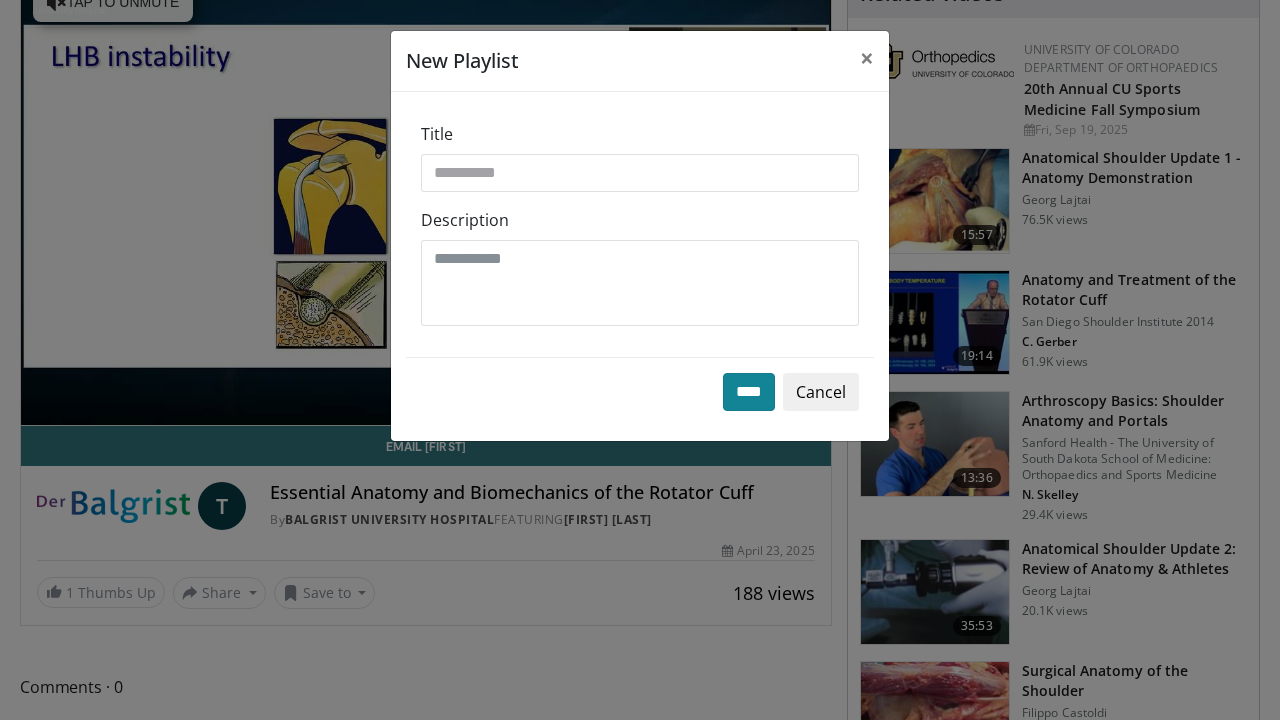 click on "****" at bounding box center [749, 392] 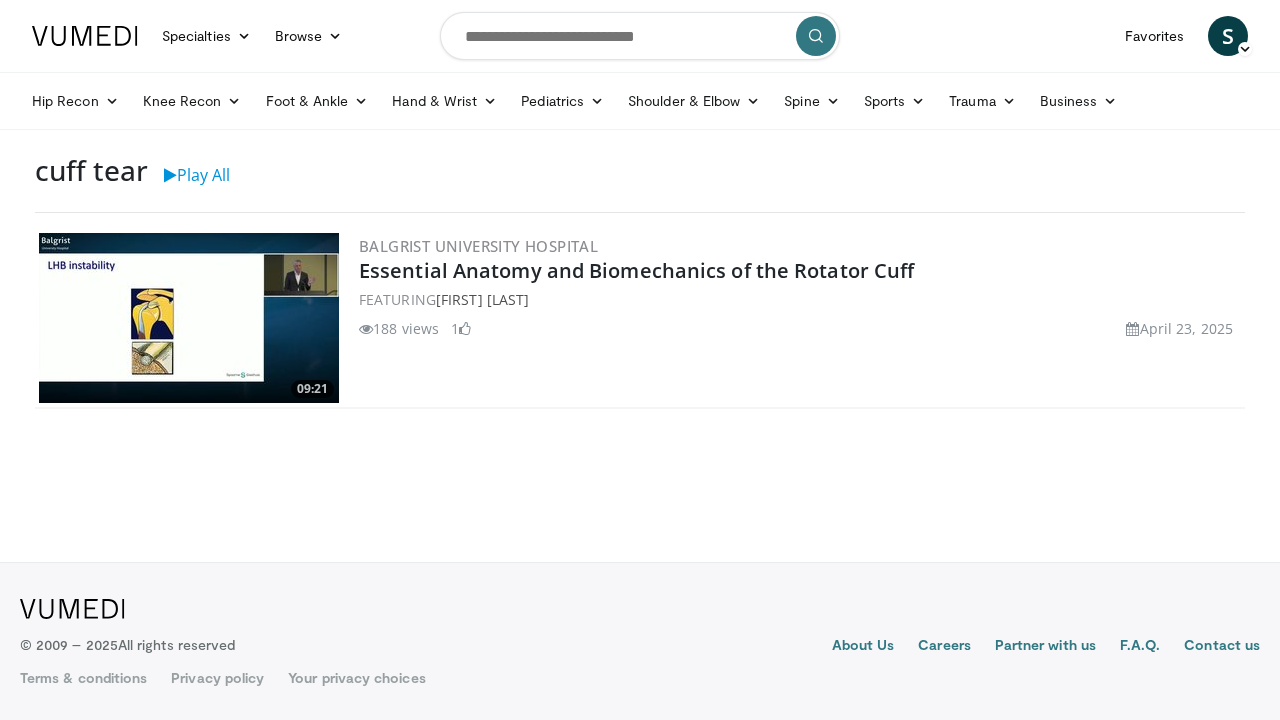 scroll, scrollTop: 0, scrollLeft: 0, axis: both 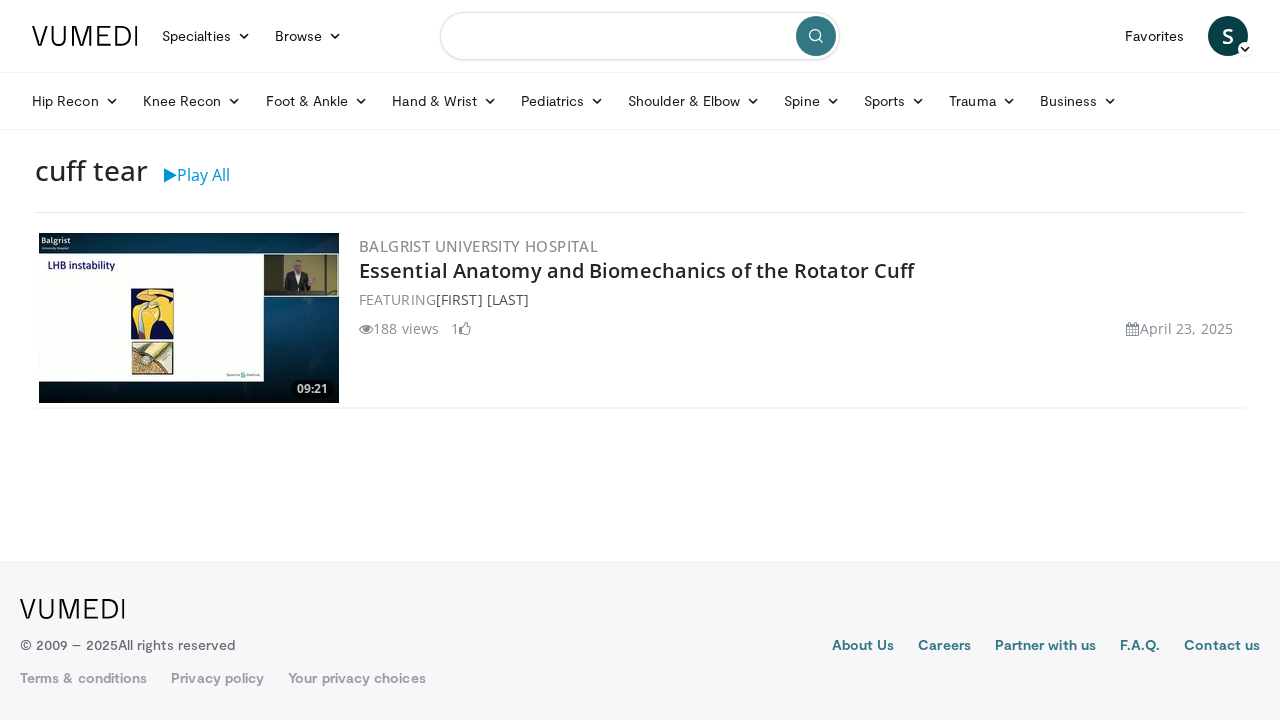 click at bounding box center [640, 36] 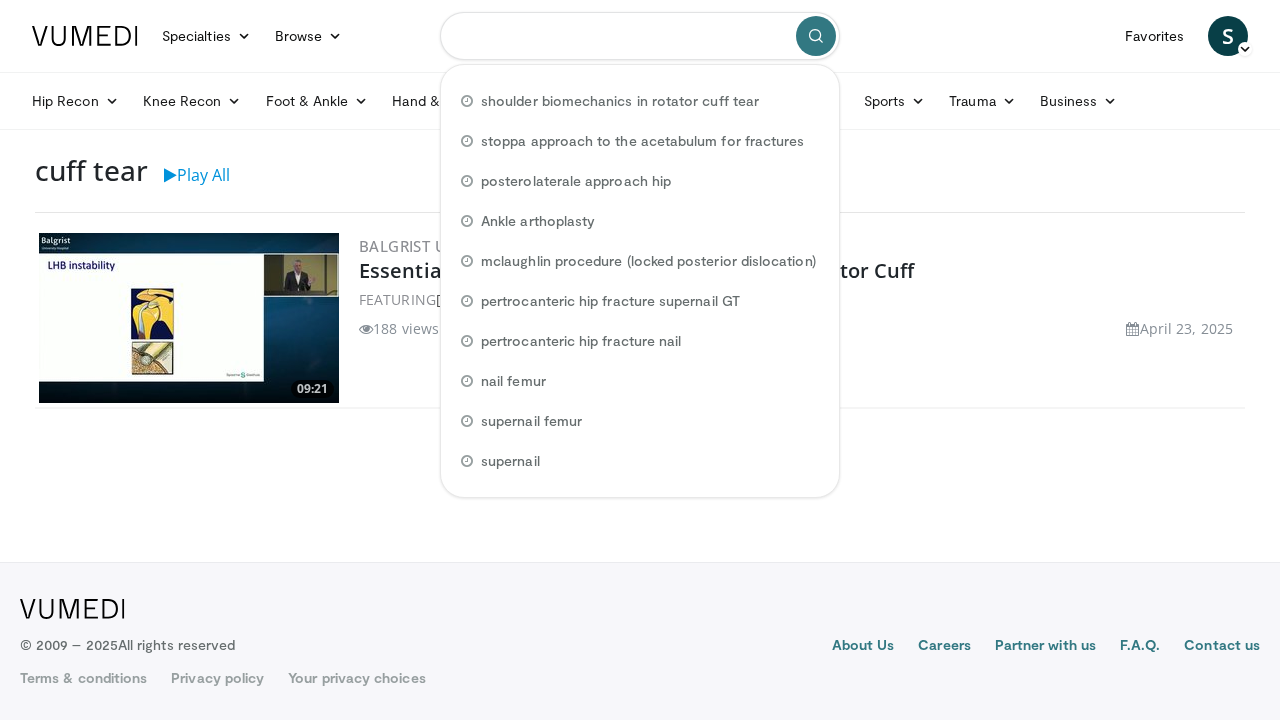 paste on "**********" 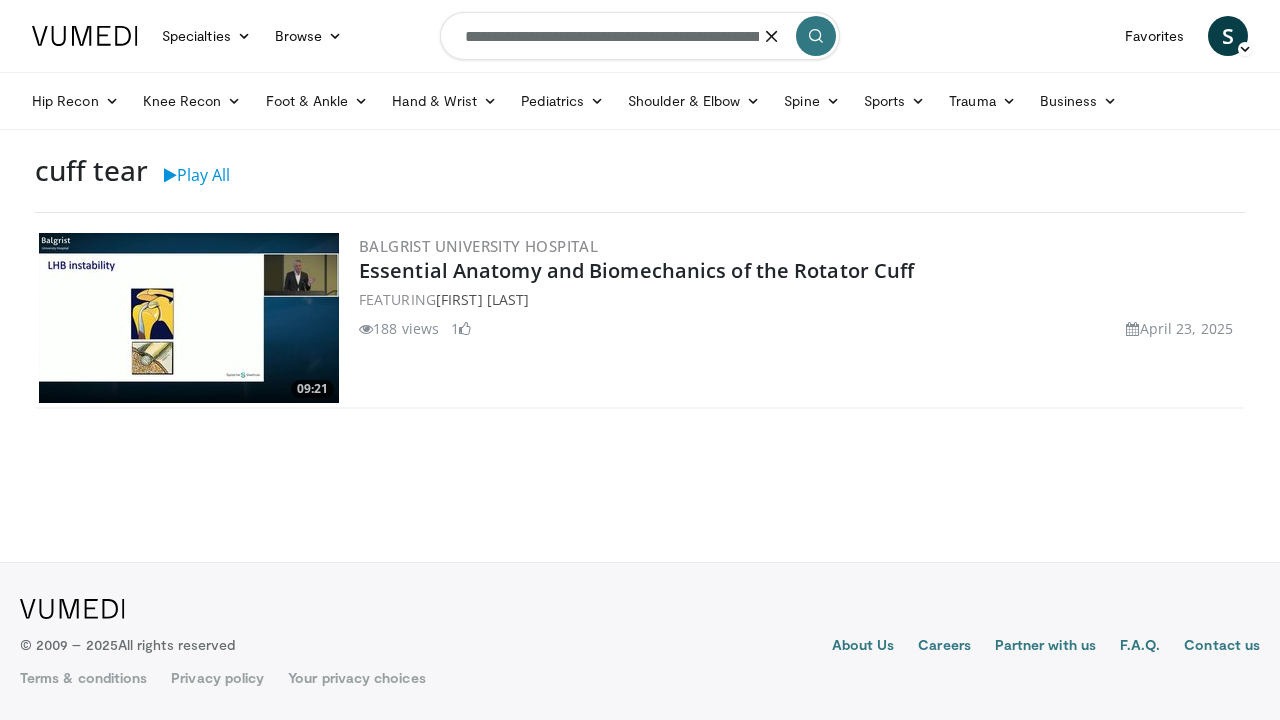 type on "**********" 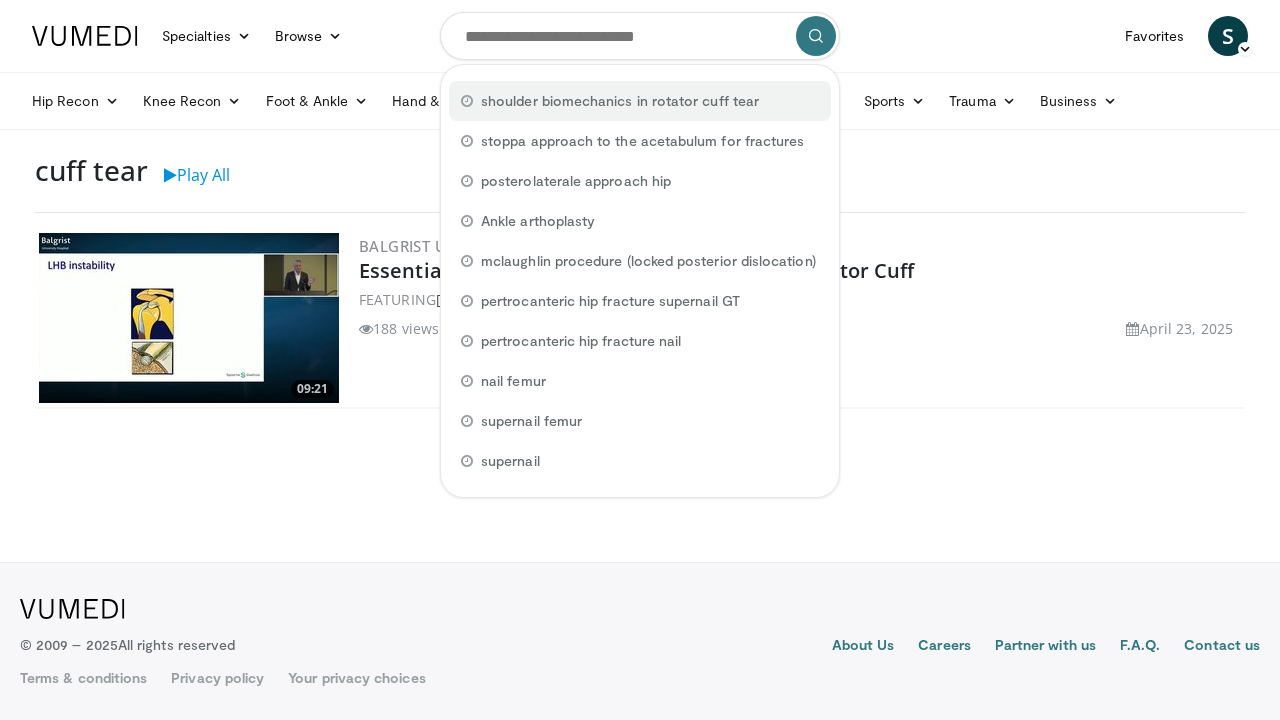 click on "shoulder biomechanics in rotator cuff tear" at bounding box center [620, 101] 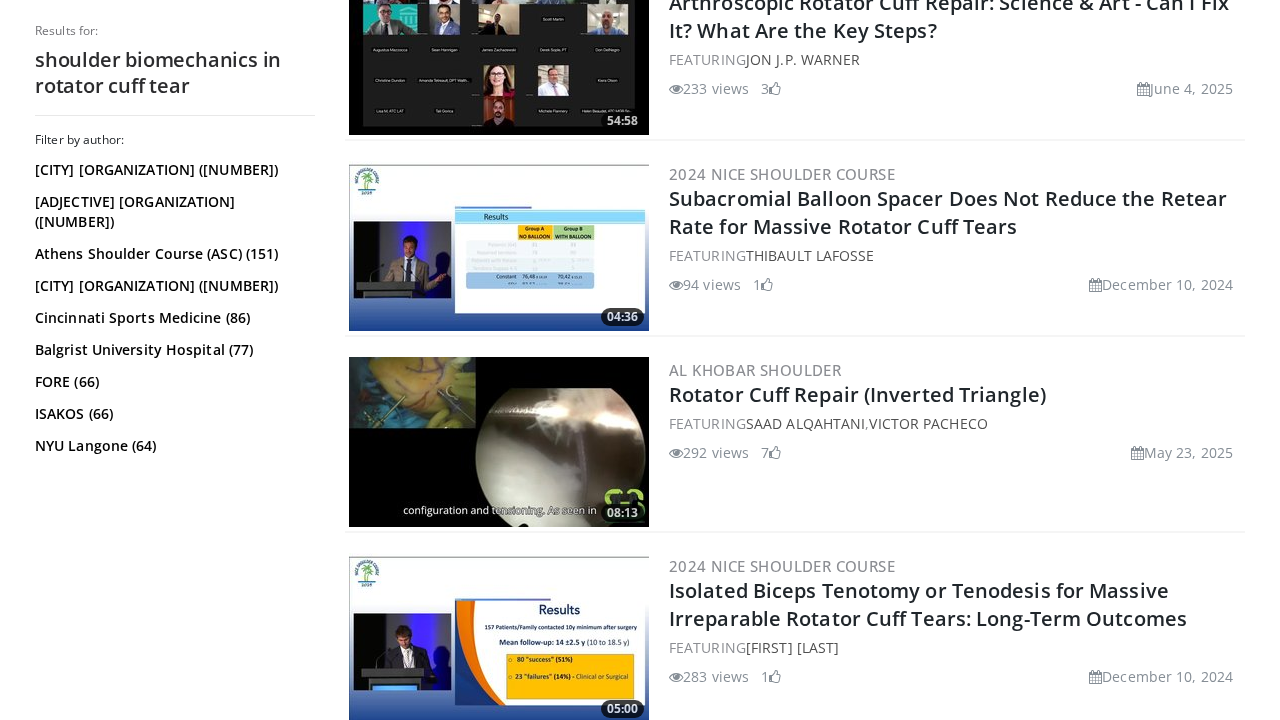 scroll, scrollTop: 4882, scrollLeft: 0, axis: vertical 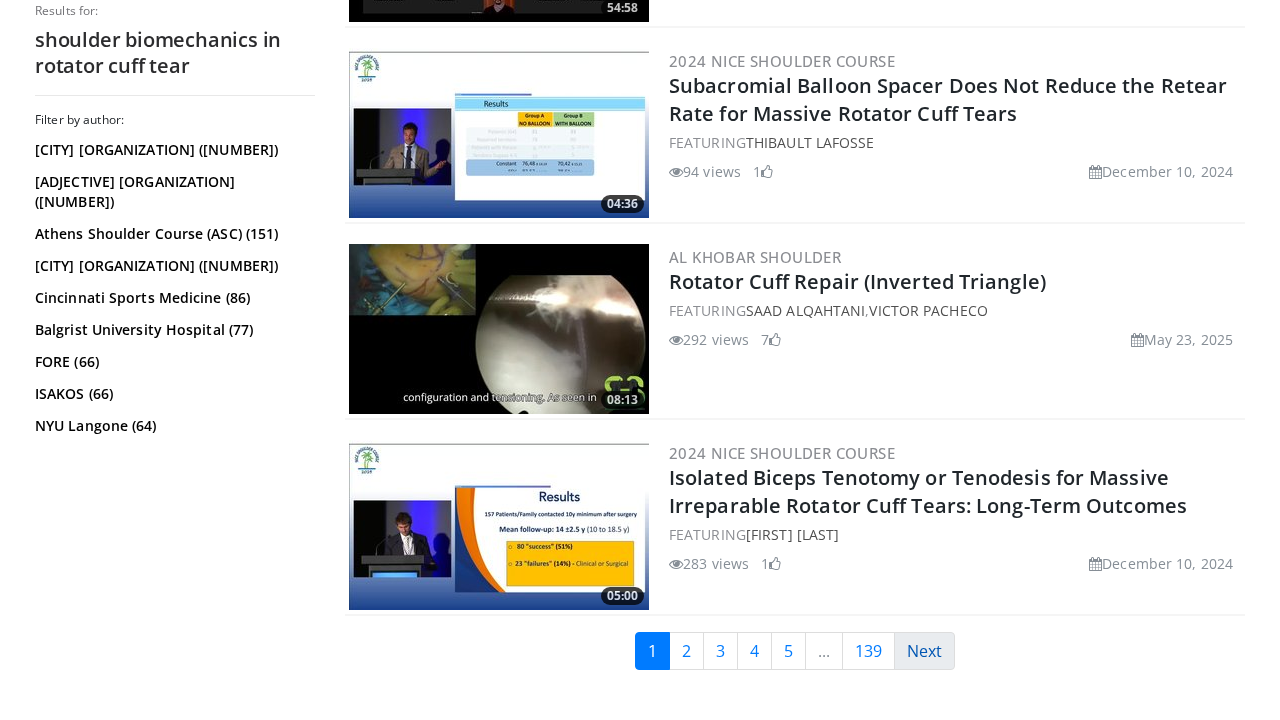 click on "Next" at bounding box center (924, 651) 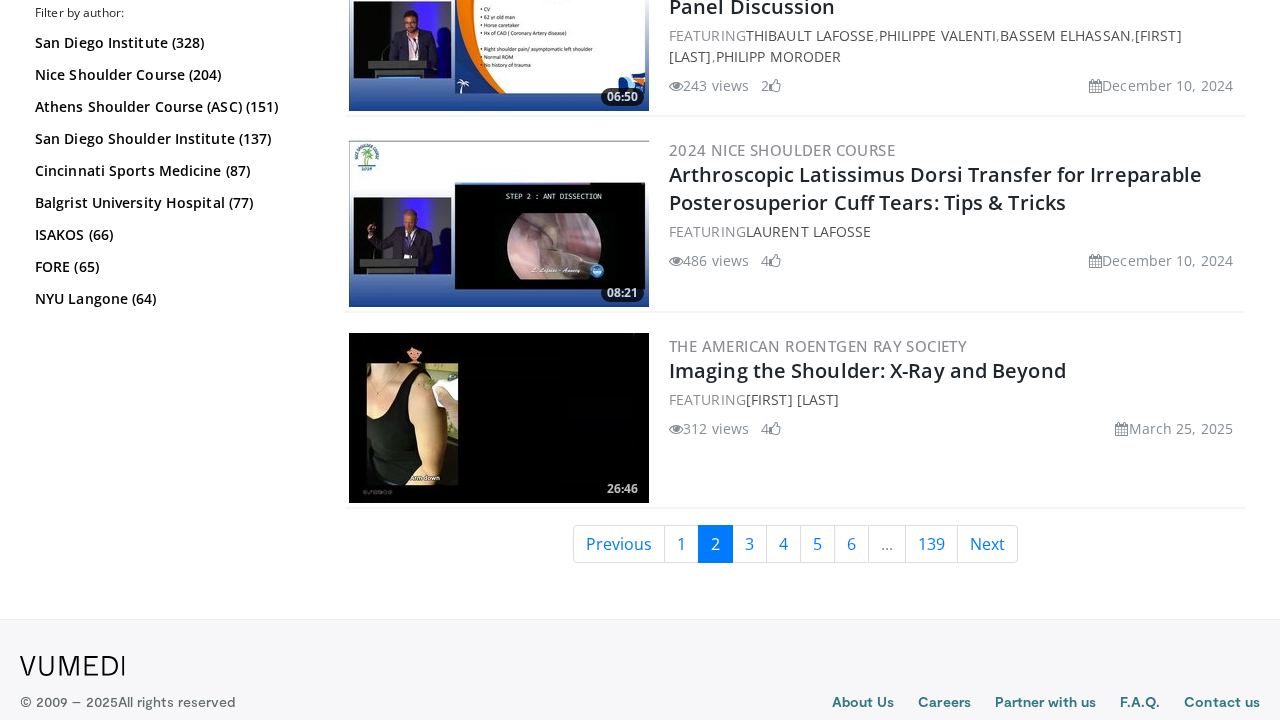 scroll, scrollTop: 4991, scrollLeft: 0, axis: vertical 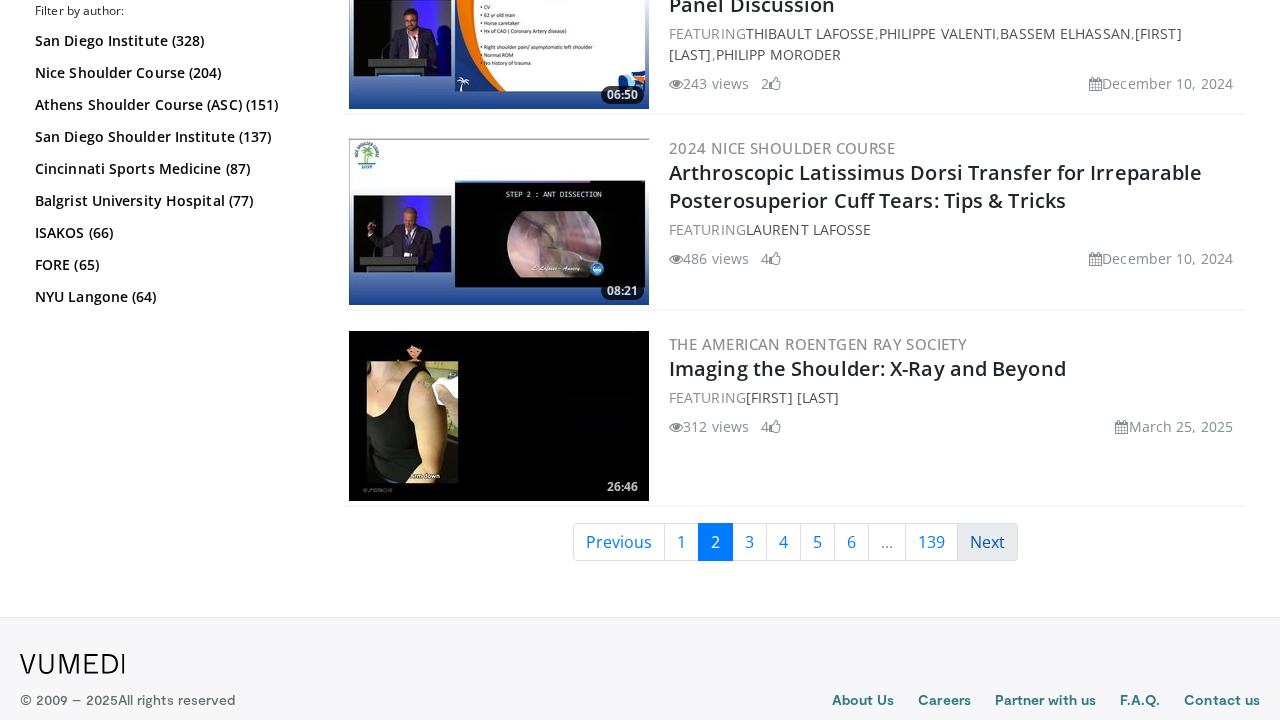click on "Next" at bounding box center (987, 542) 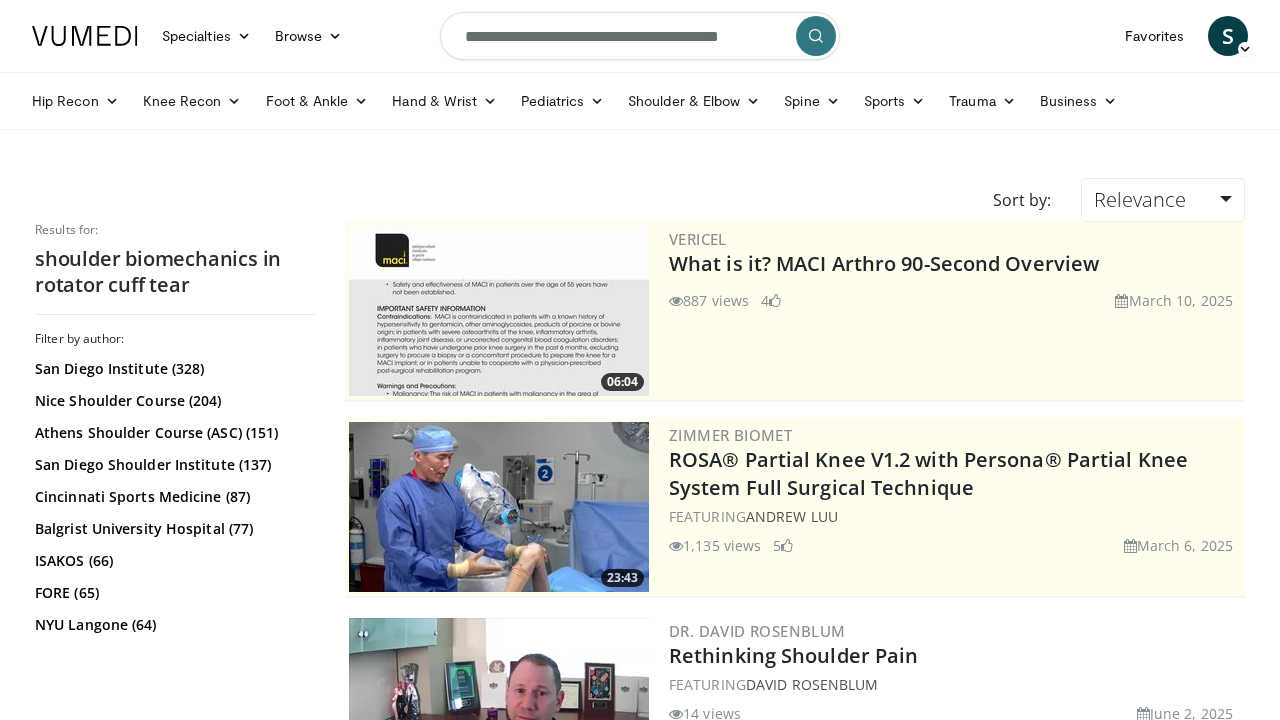 scroll, scrollTop: 0, scrollLeft: 0, axis: both 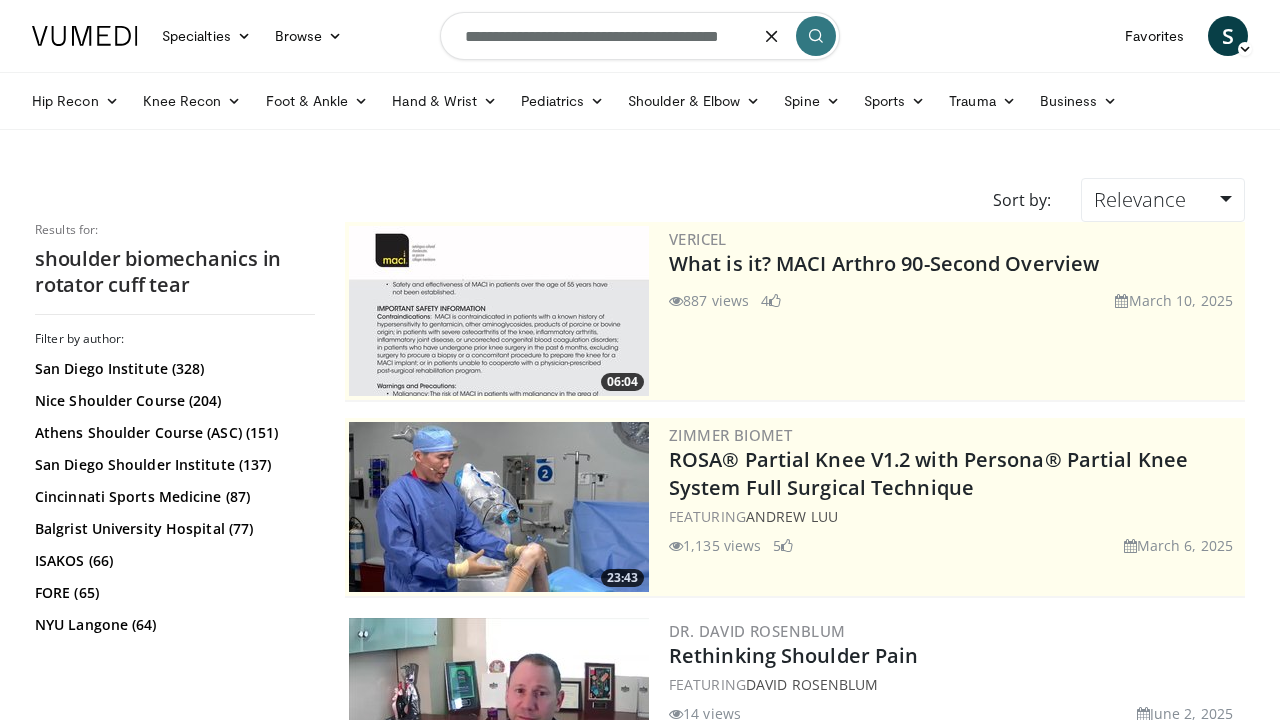 drag, startPoint x: 638, startPoint y: 37, endPoint x: 798, endPoint y: 35, distance: 160.0125 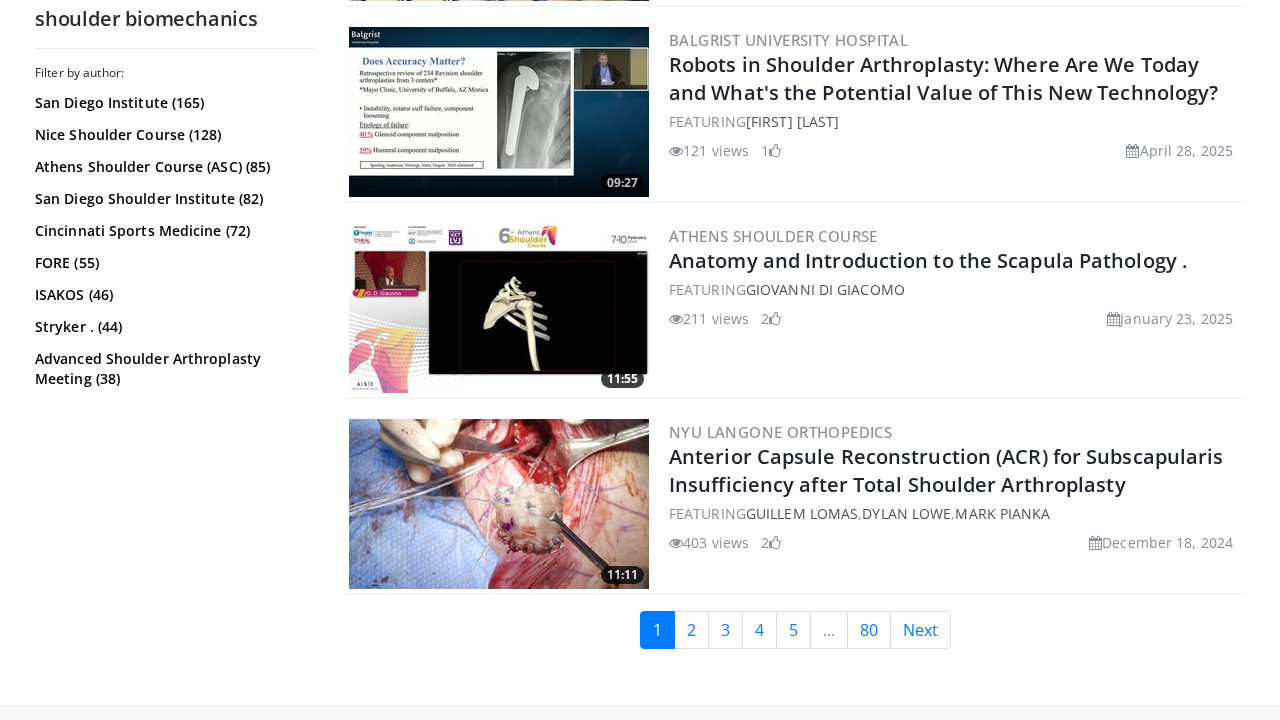 scroll, scrollTop: 4922, scrollLeft: 0, axis: vertical 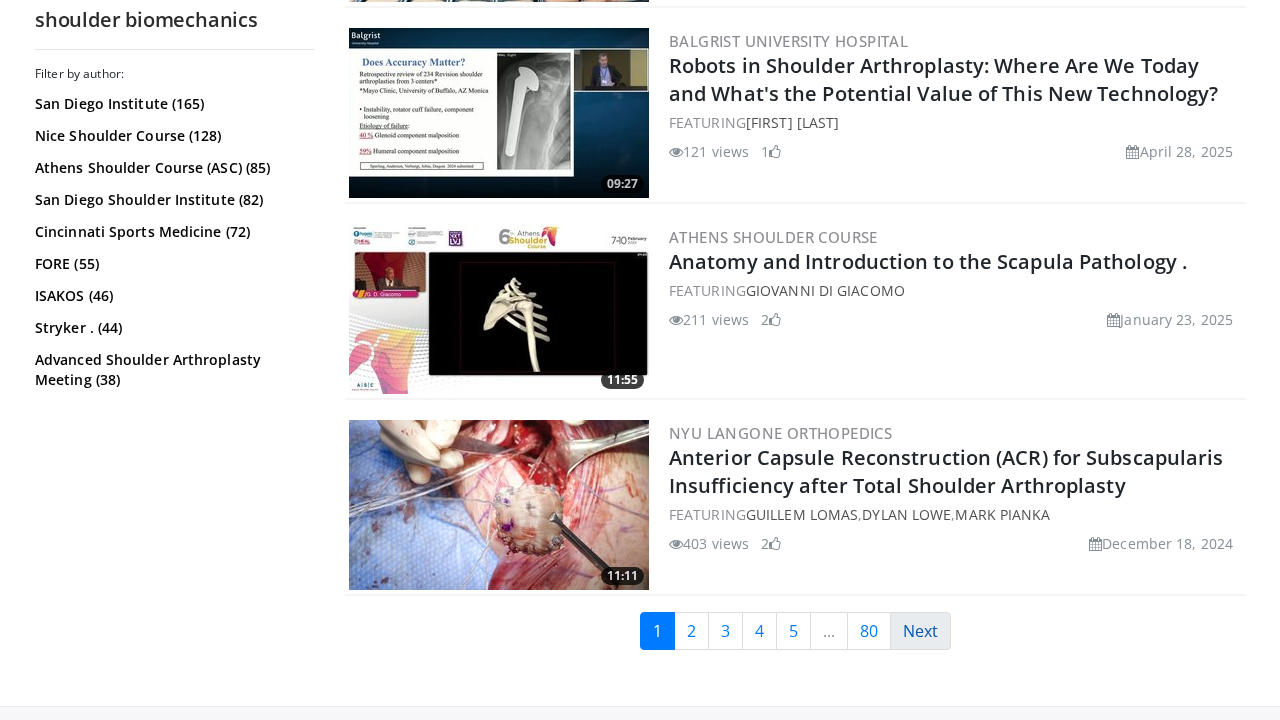 click on "Next" at bounding box center [920, 631] 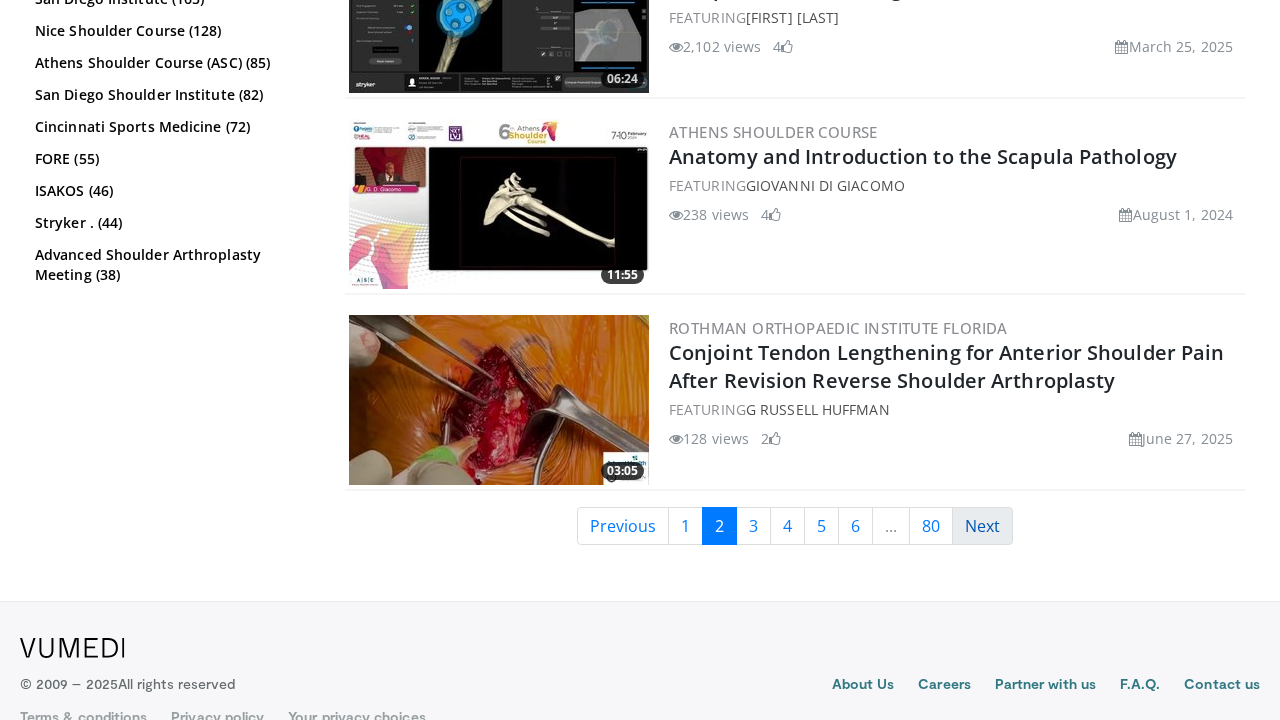 scroll, scrollTop: 4811, scrollLeft: 0, axis: vertical 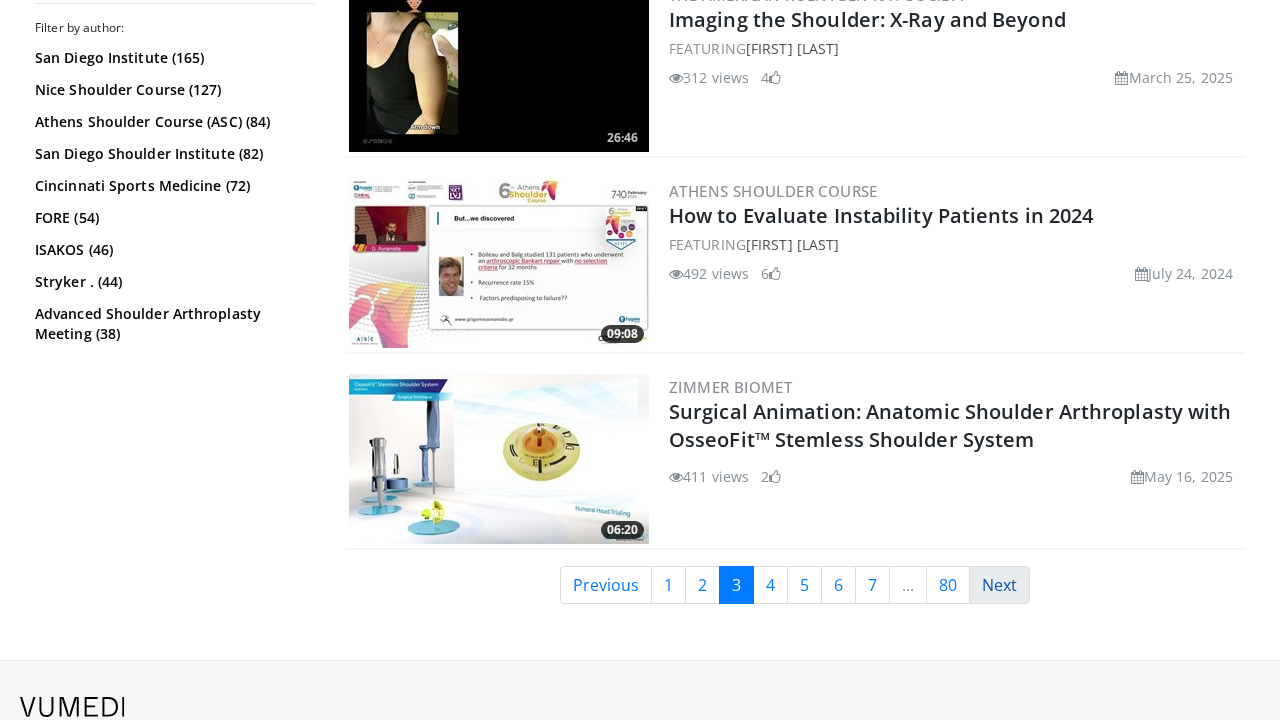 click on "Next" at bounding box center (999, 585) 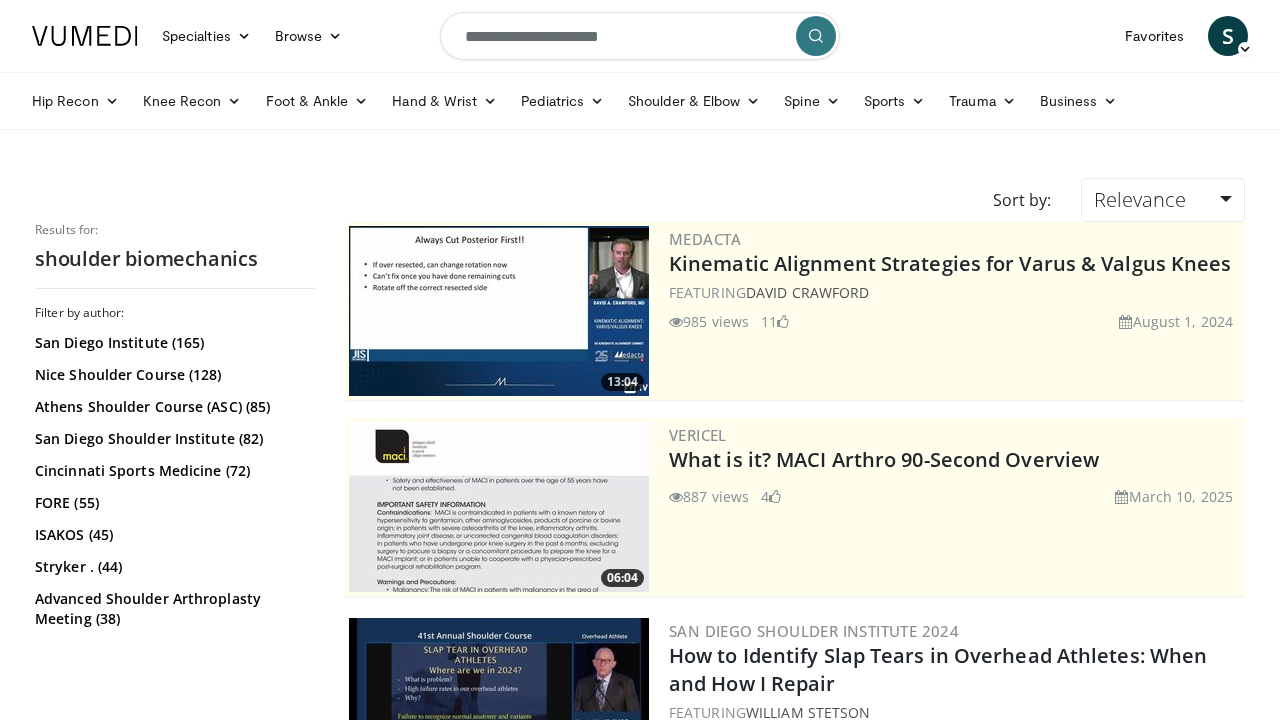 scroll, scrollTop: 0, scrollLeft: 0, axis: both 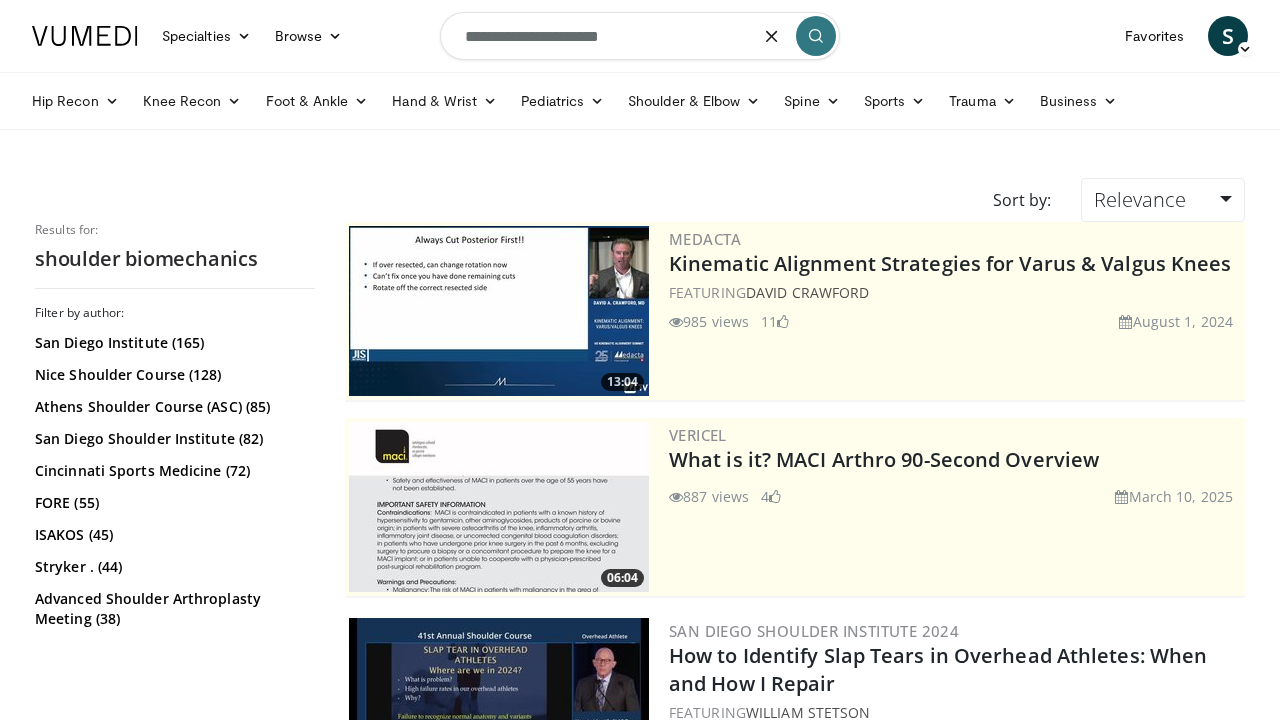 click on "**********" at bounding box center (640, 36) 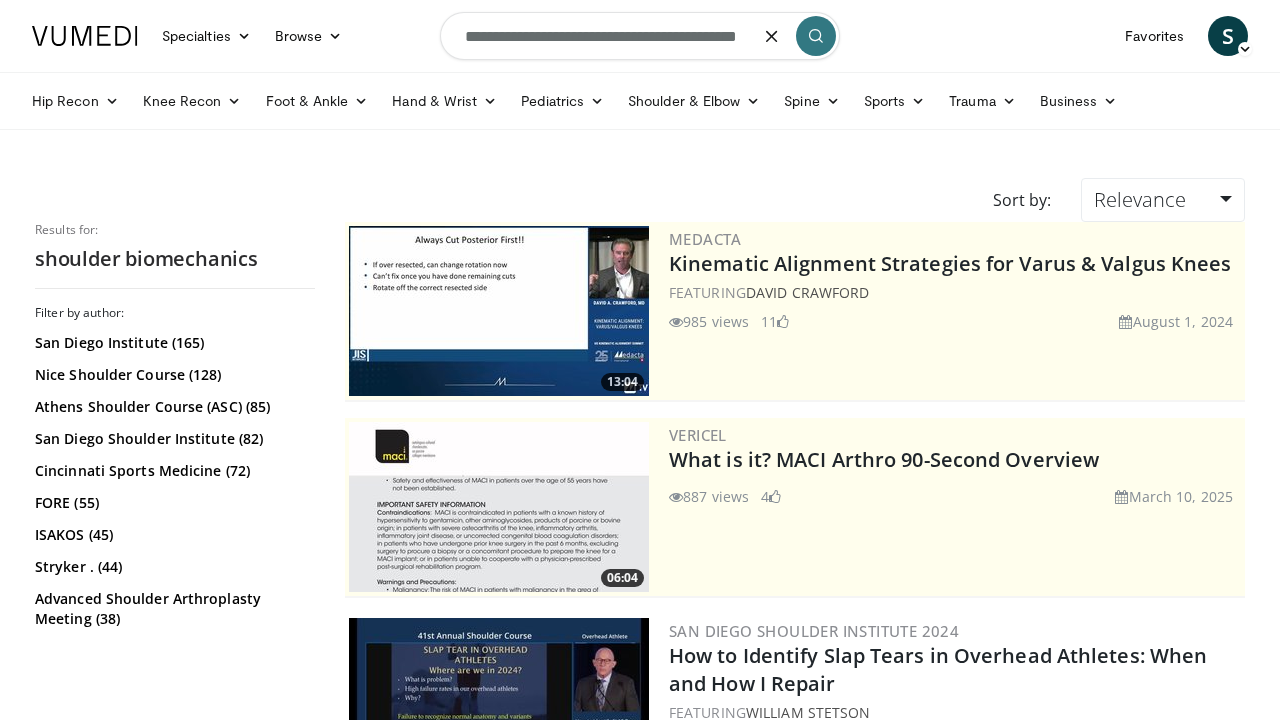 type on "**********" 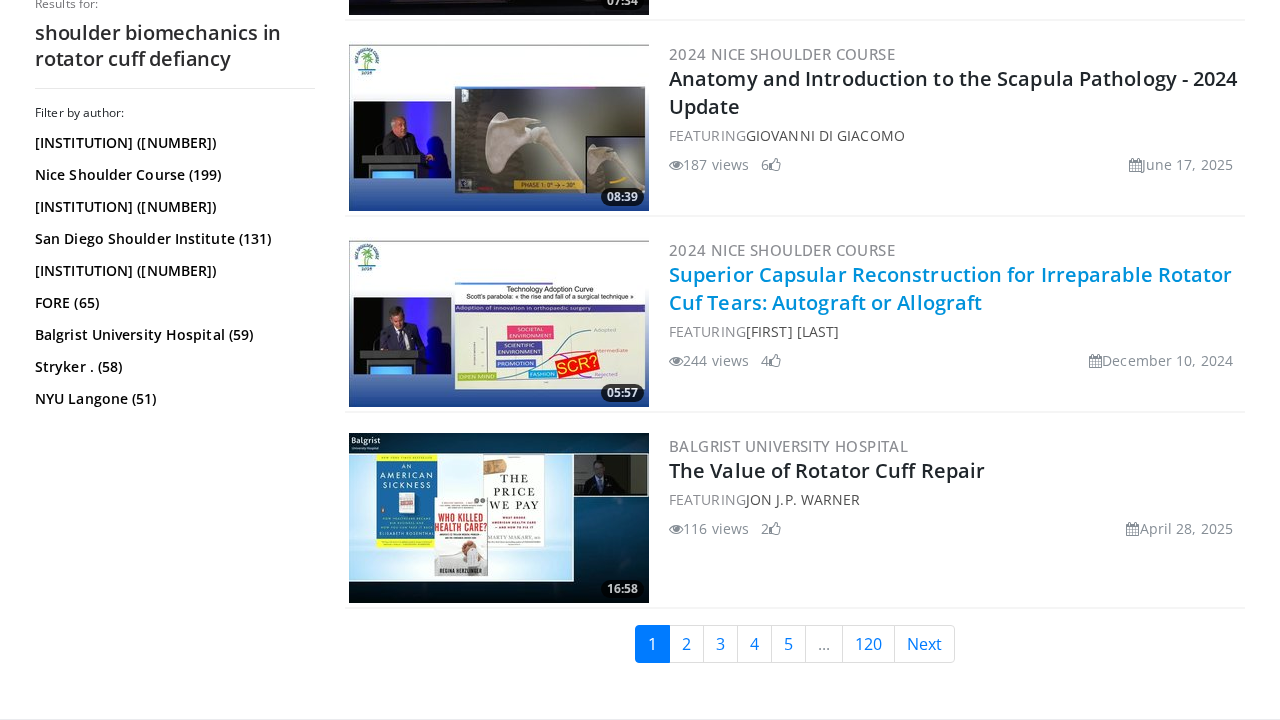 scroll, scrollTop: 4961, scrollLeft: 0, axis: vertical 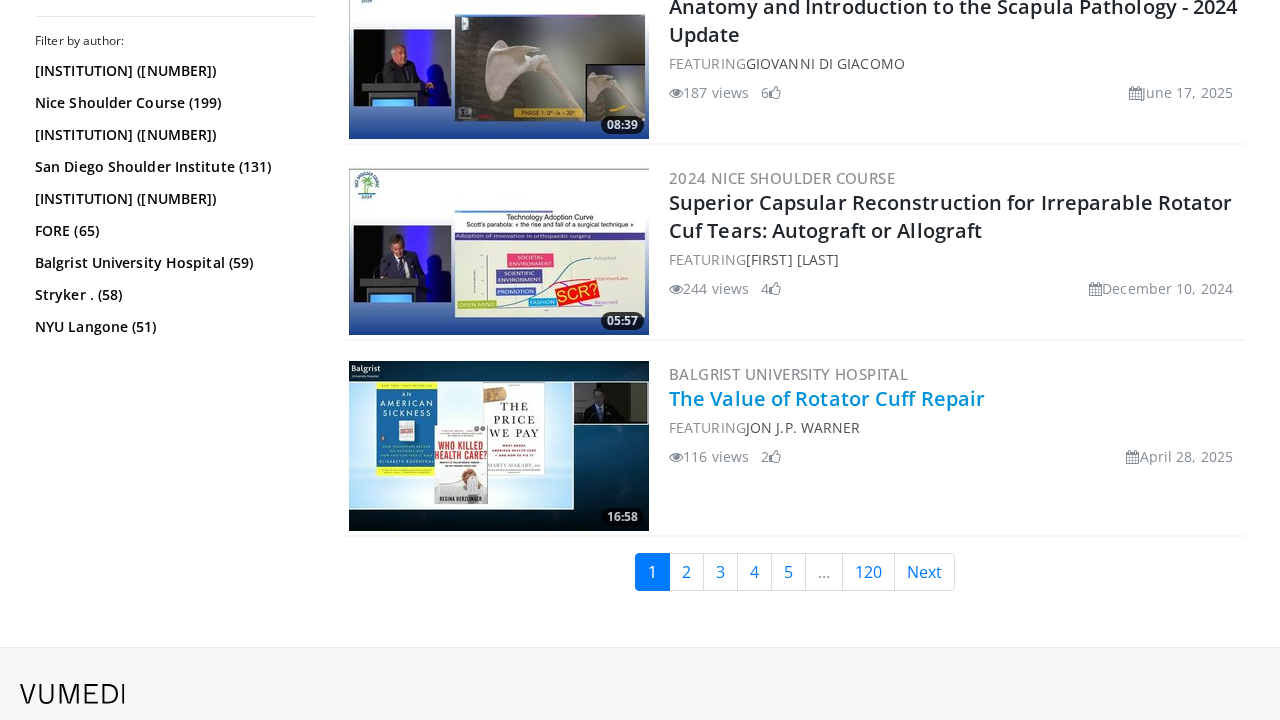 click on "The Value of Rotator Cuff Repair" at bounding box center (827, 398) 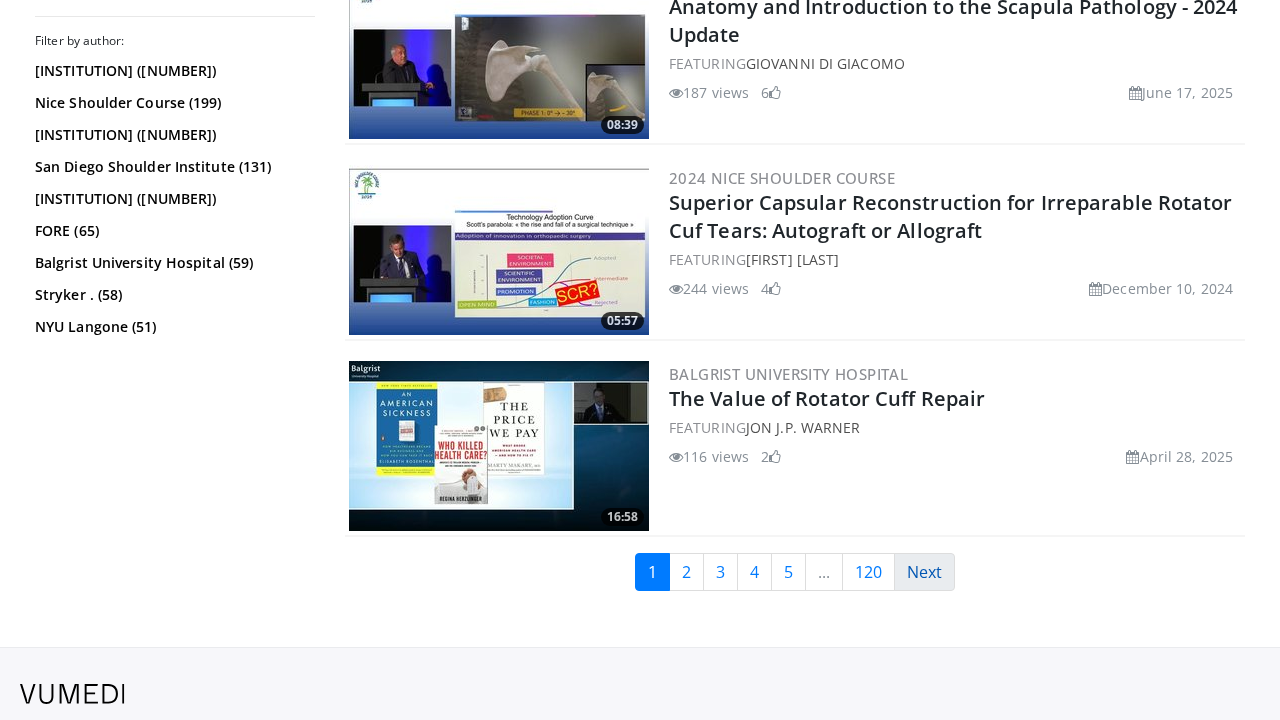 click on "Next" at bounding box center [924, 572] 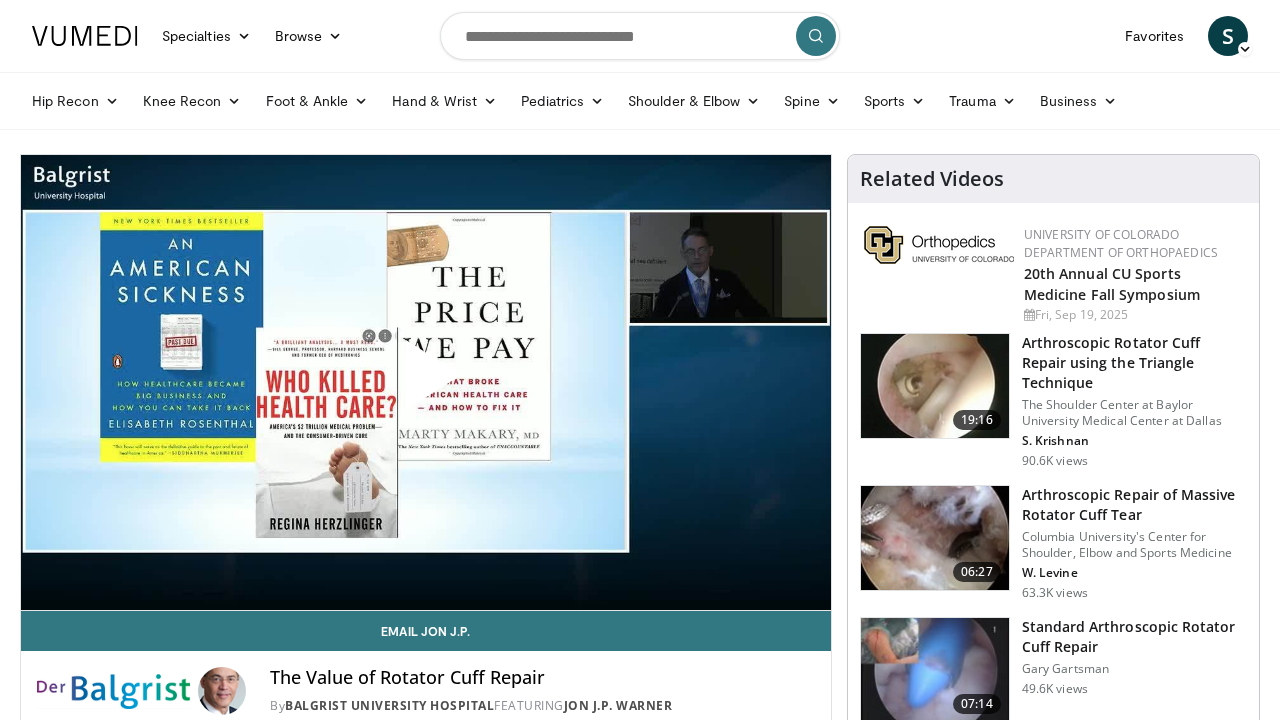 scroll, scrollTop: 0, scrollLeft: 0, axis: both 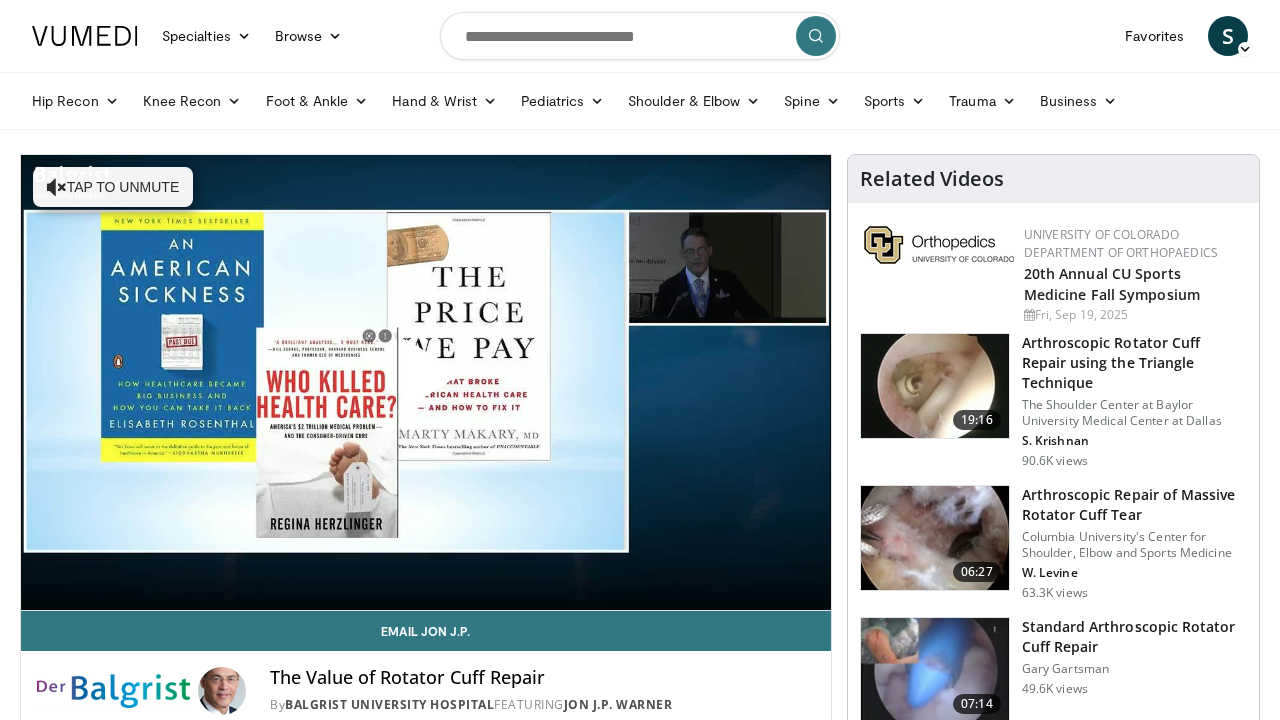 click at bounding box center (426, 382) 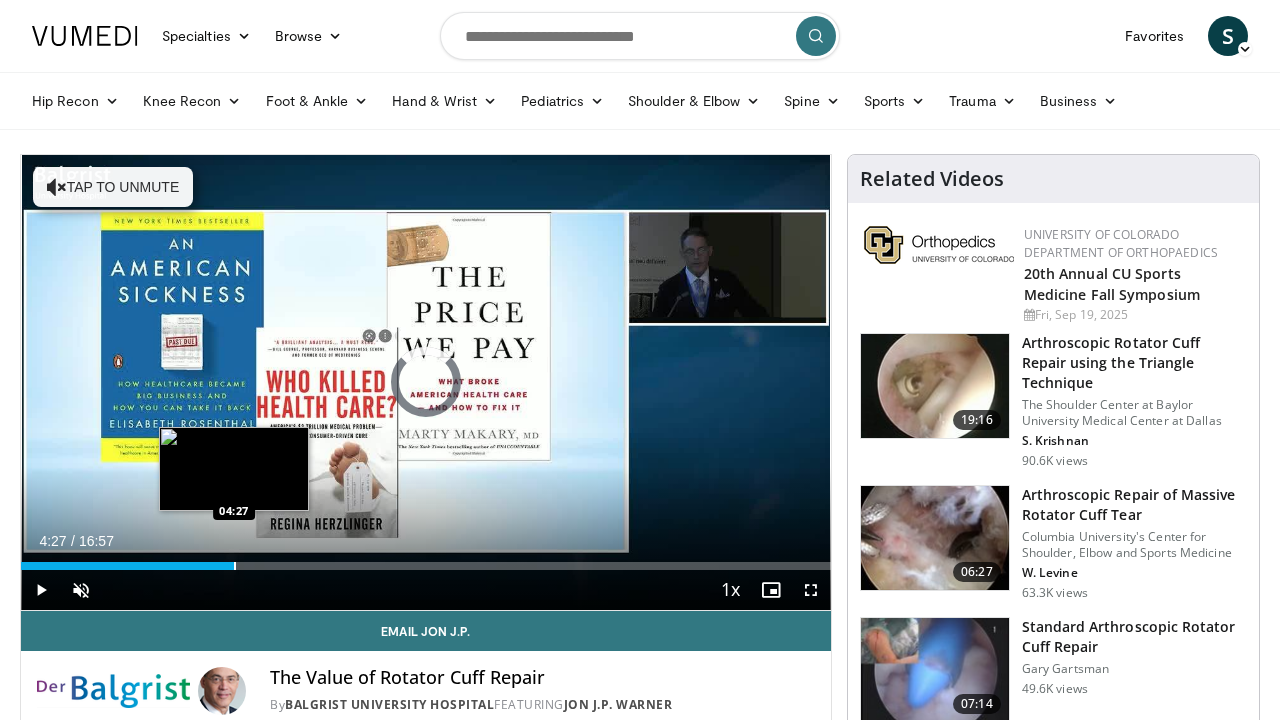 click at bounding box center [235, 566] 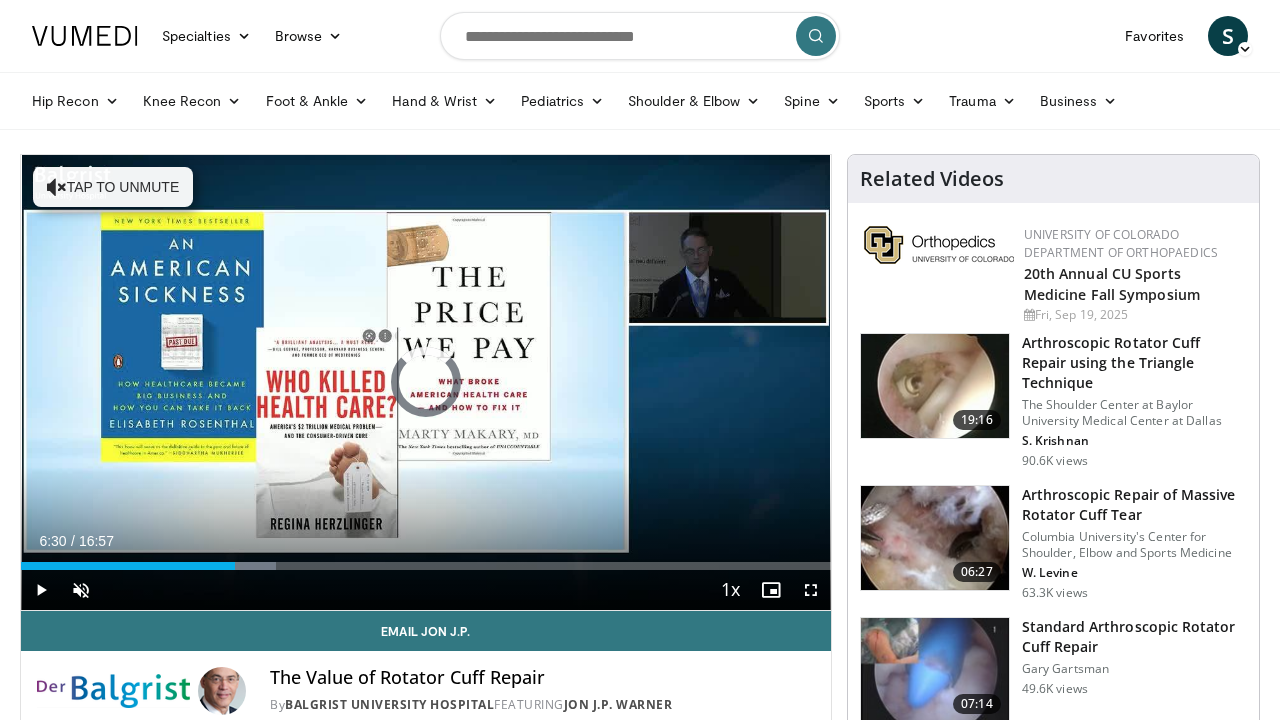 click on "Loaded :  31.44% 04:28 06:30" at bounding box center [426, 560] 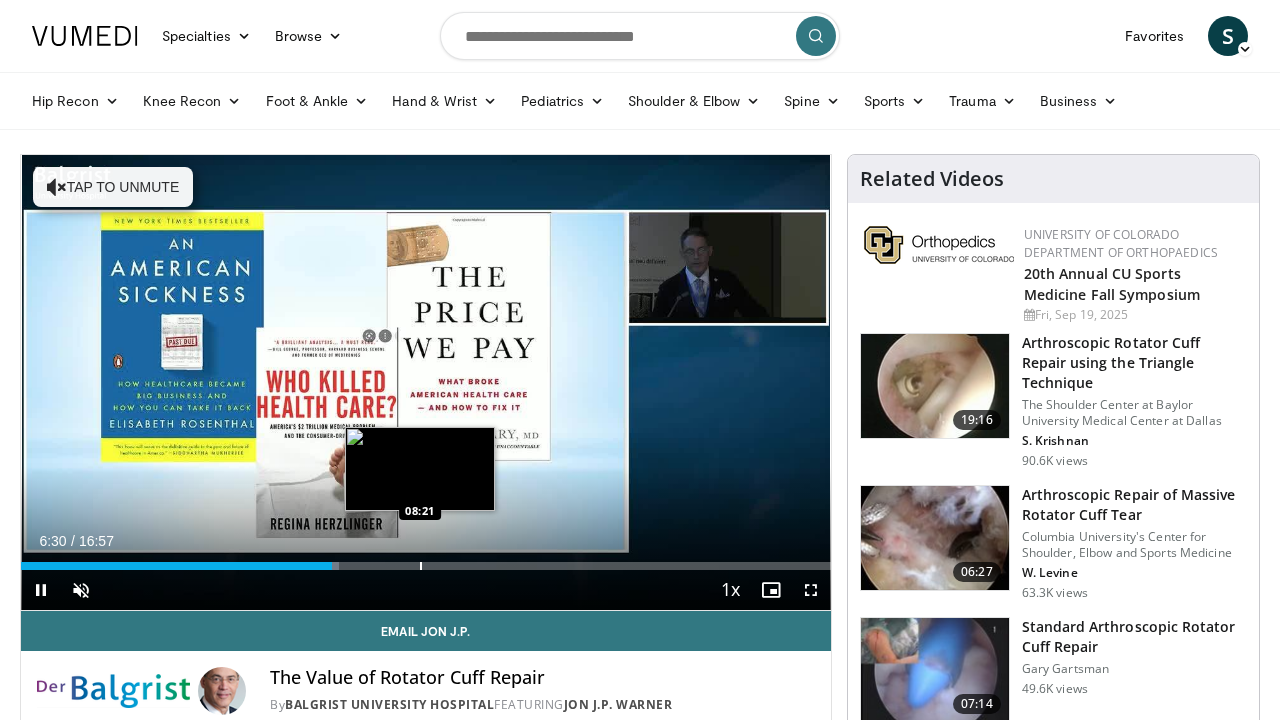 click at bounding box center (421, 566) 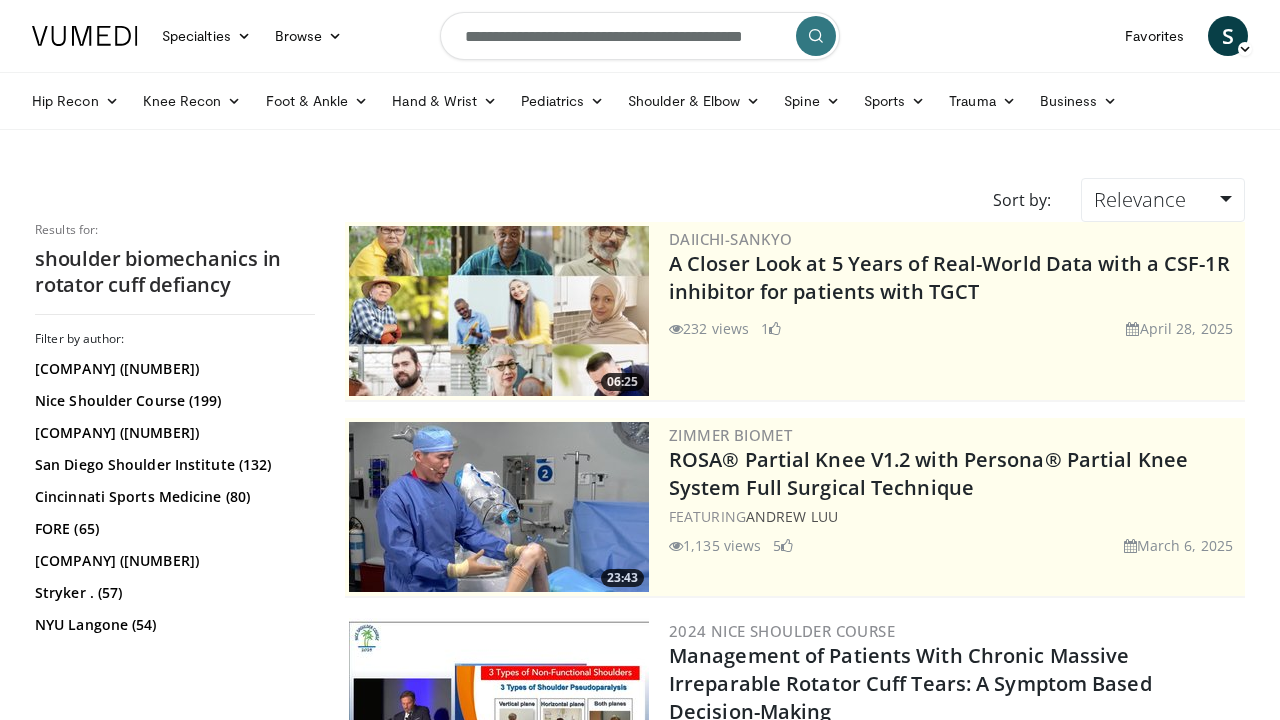 scroll, scrollTop: 0, scrollLeft: 0, axis: both 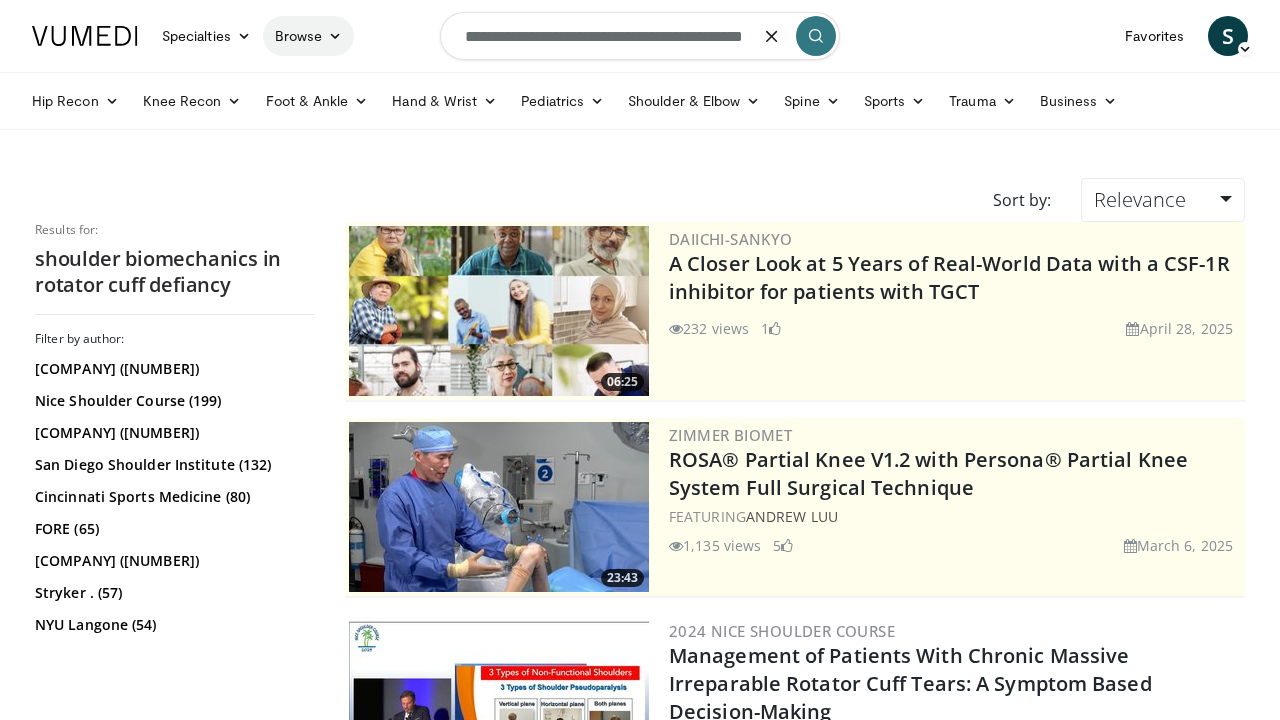 drag, startPoint x: 765, startPoint y: 33, endPoint x: 290, endPoint y: 32, distance: 475.00104 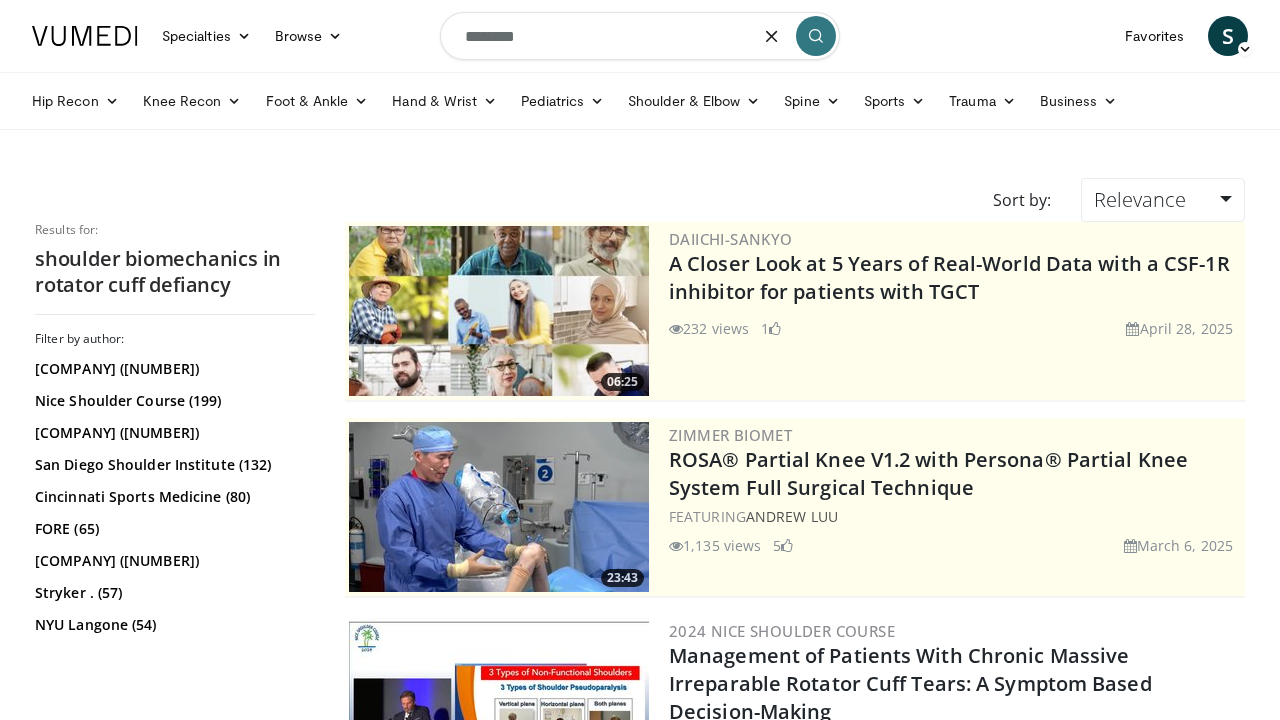 drag, startPoint x: 540, startPoint y: 37, endPoint x: 492, endPoint y: 36, distance: 48.010414 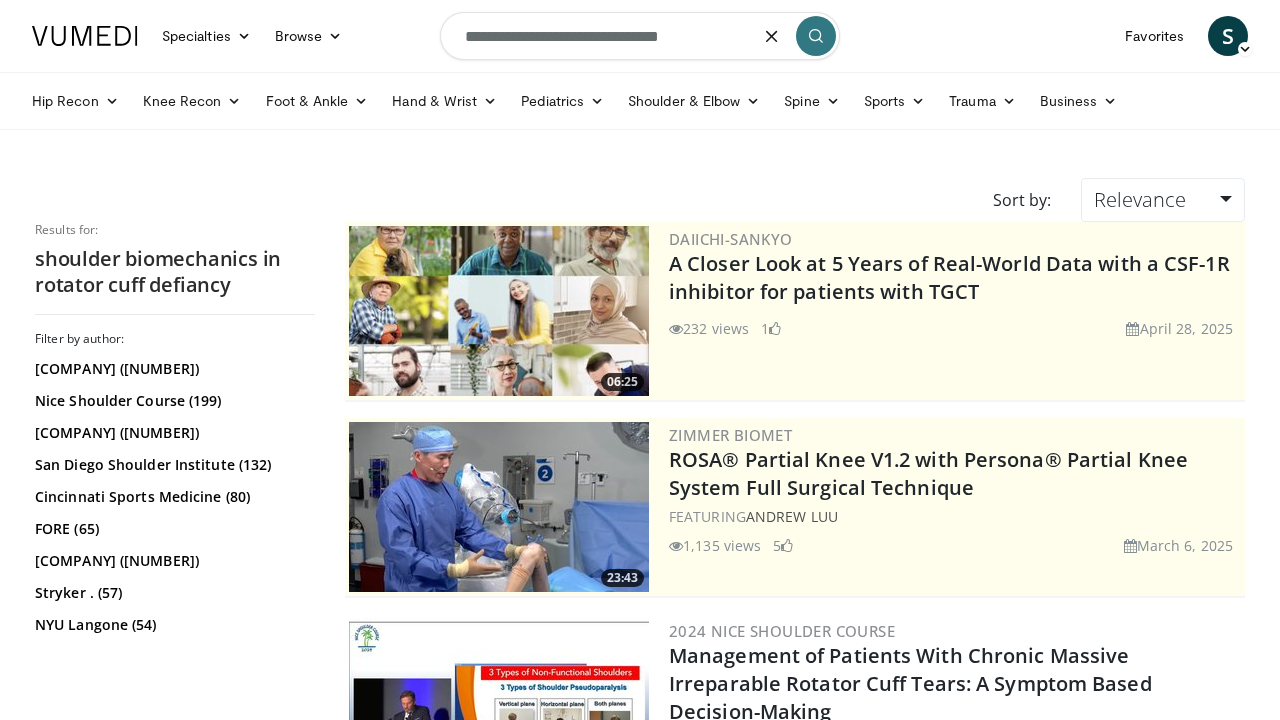 type on "**********" 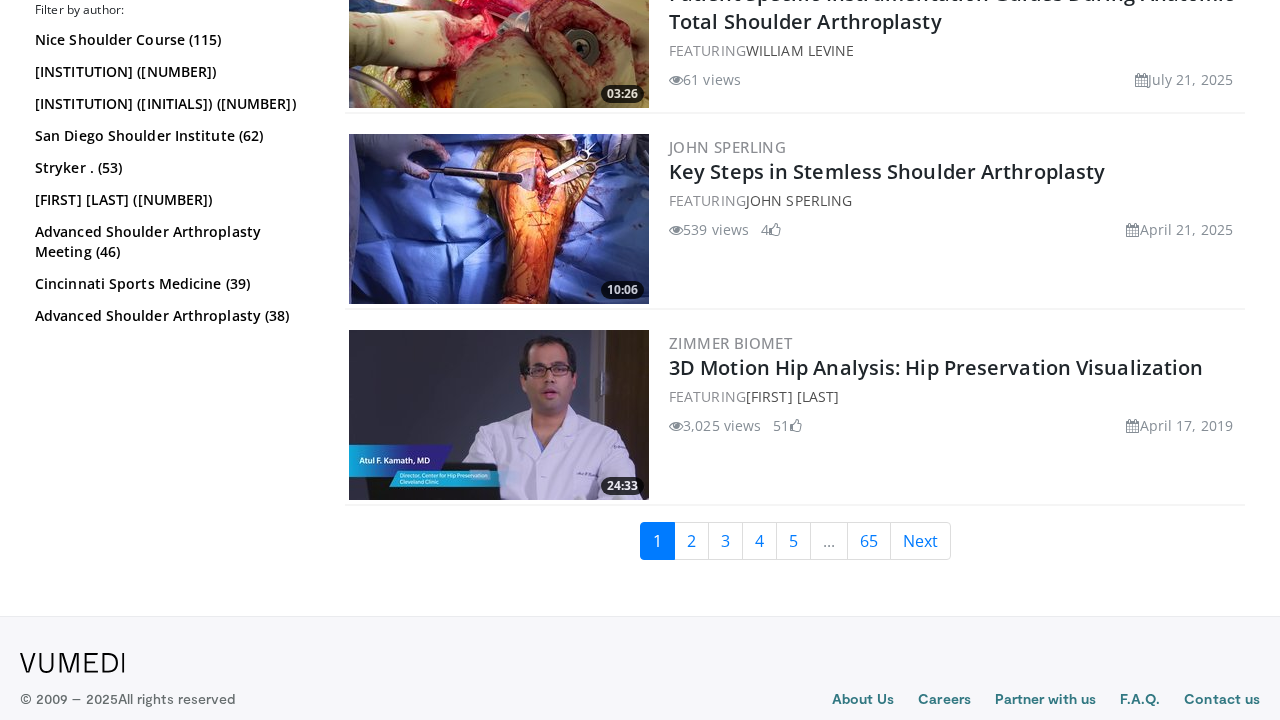 scroll, scrollTop: 5001, scrollLeft: 0, axis: vertical 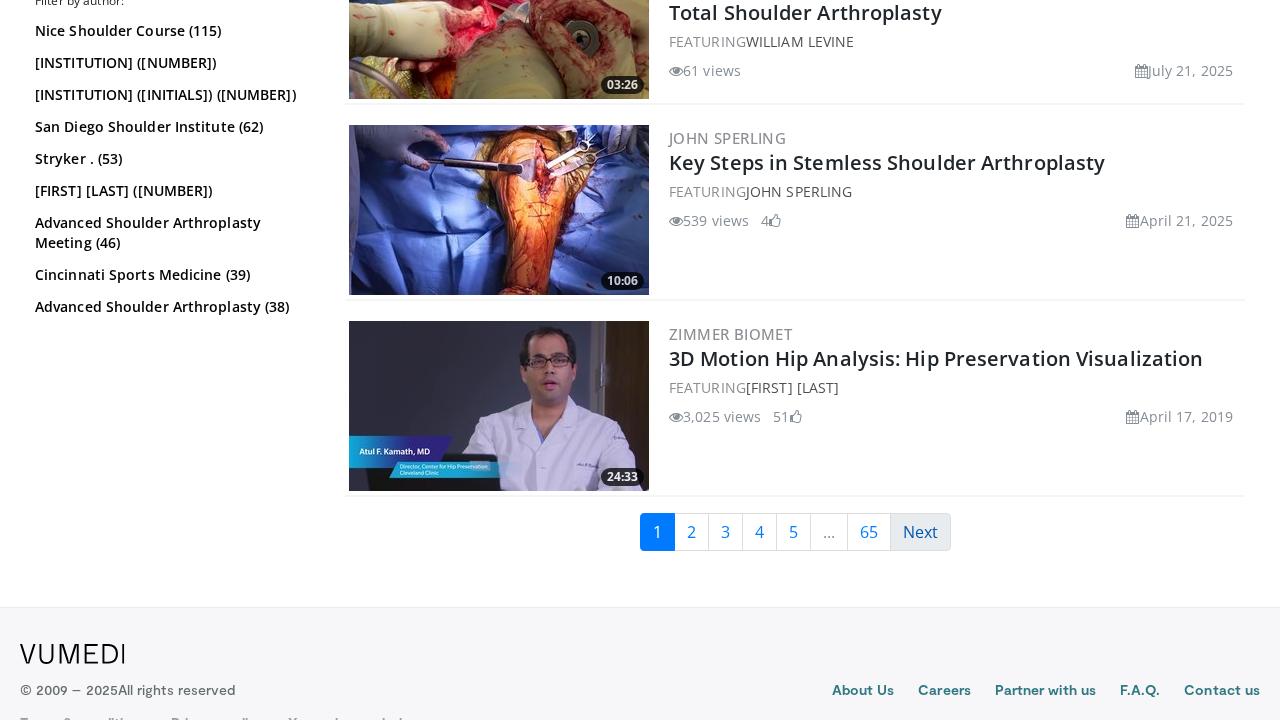click on "Next" at bounding box center (920, 532) 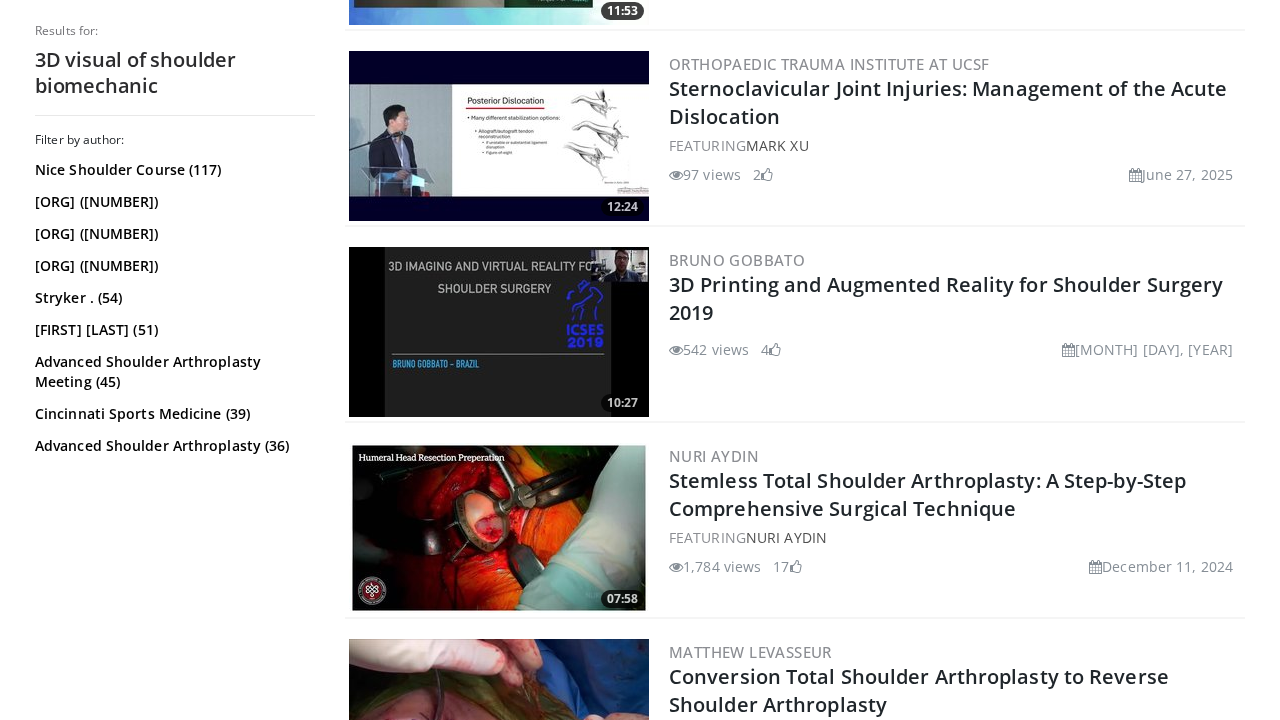 scroll, scrollTop: 4943, scrollLeft: 0, axis: vertical 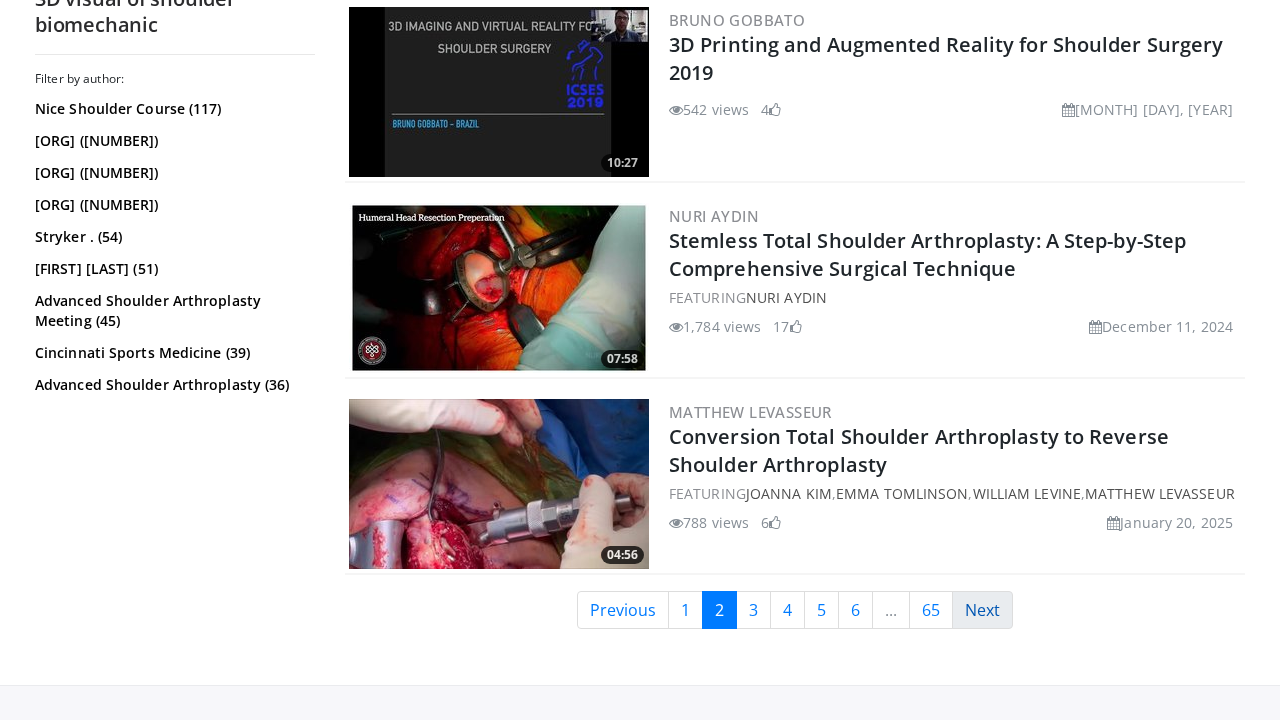 click on "Next" at bounding box center (982, 610) 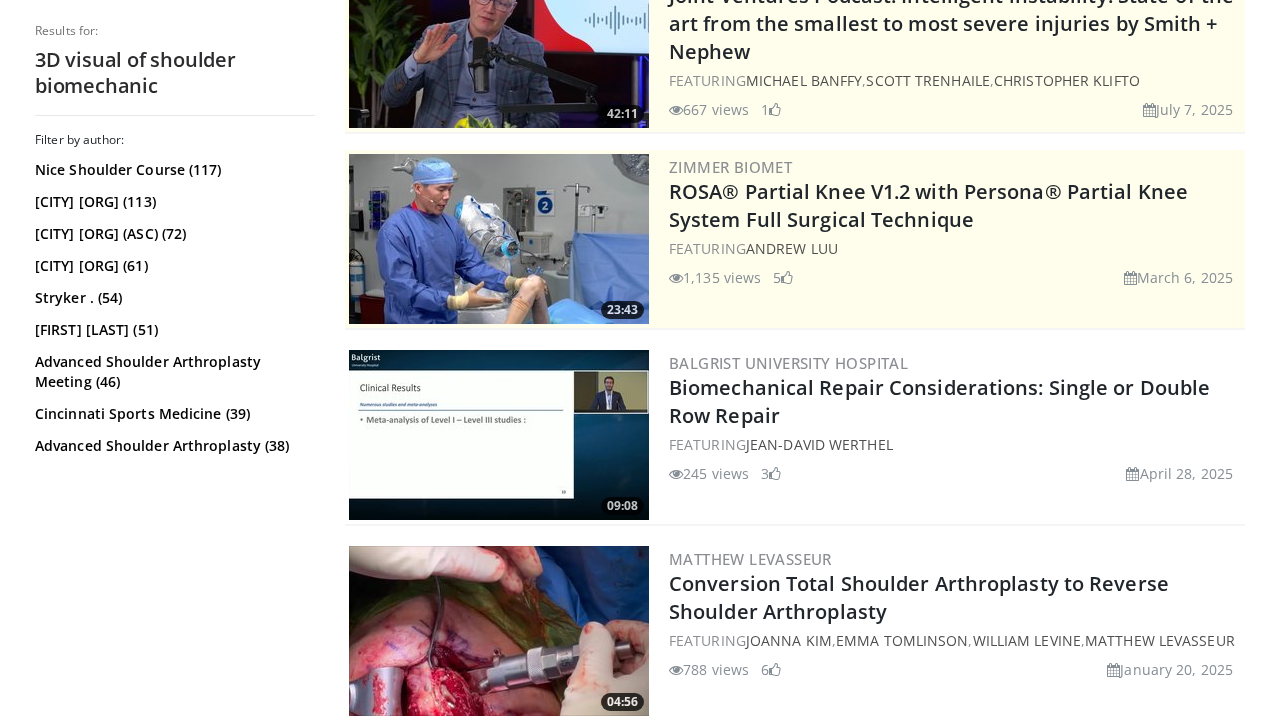 scroll, scrollTop: 304, scrollLeft: 0, axis: vertical 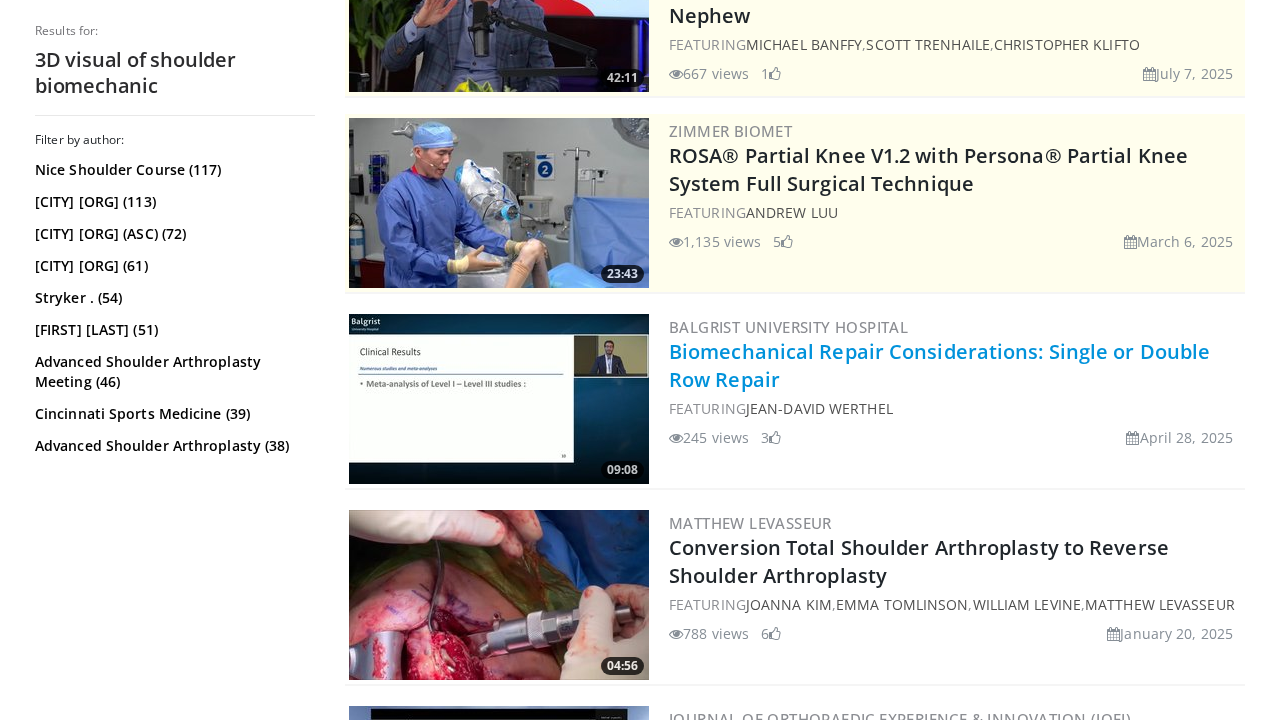 click on "Biomechanical Repair Considerations: Single or Double Row Repair" at bounding box center [939, 365] 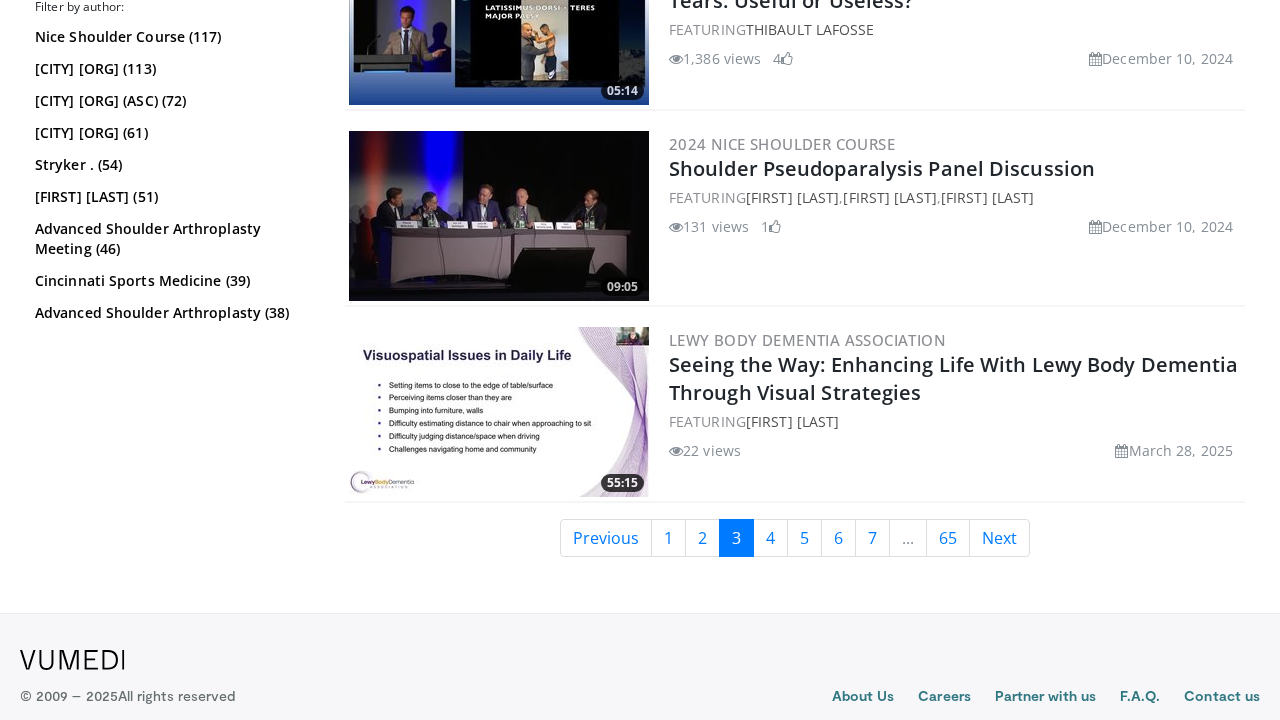 scroll, scrollTop: 5004, scrollLeft: 0, axis: vertical 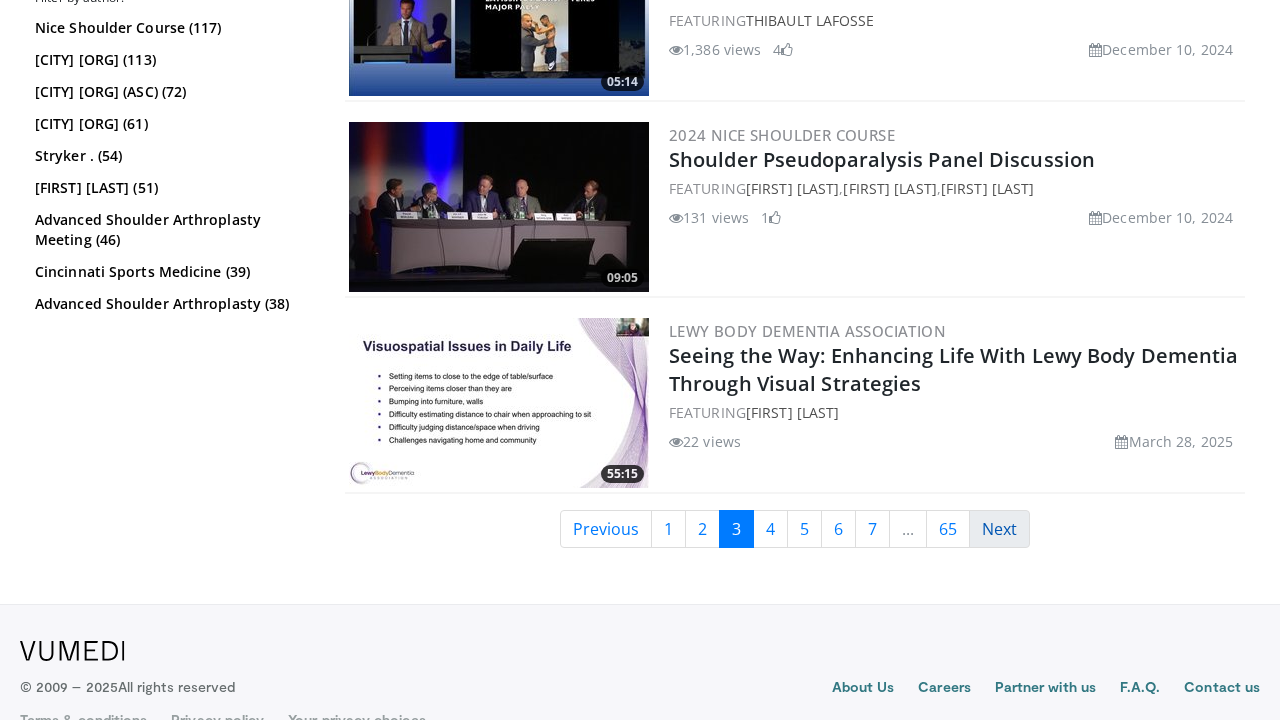 click on "Next" at bounding box center [999, 529] 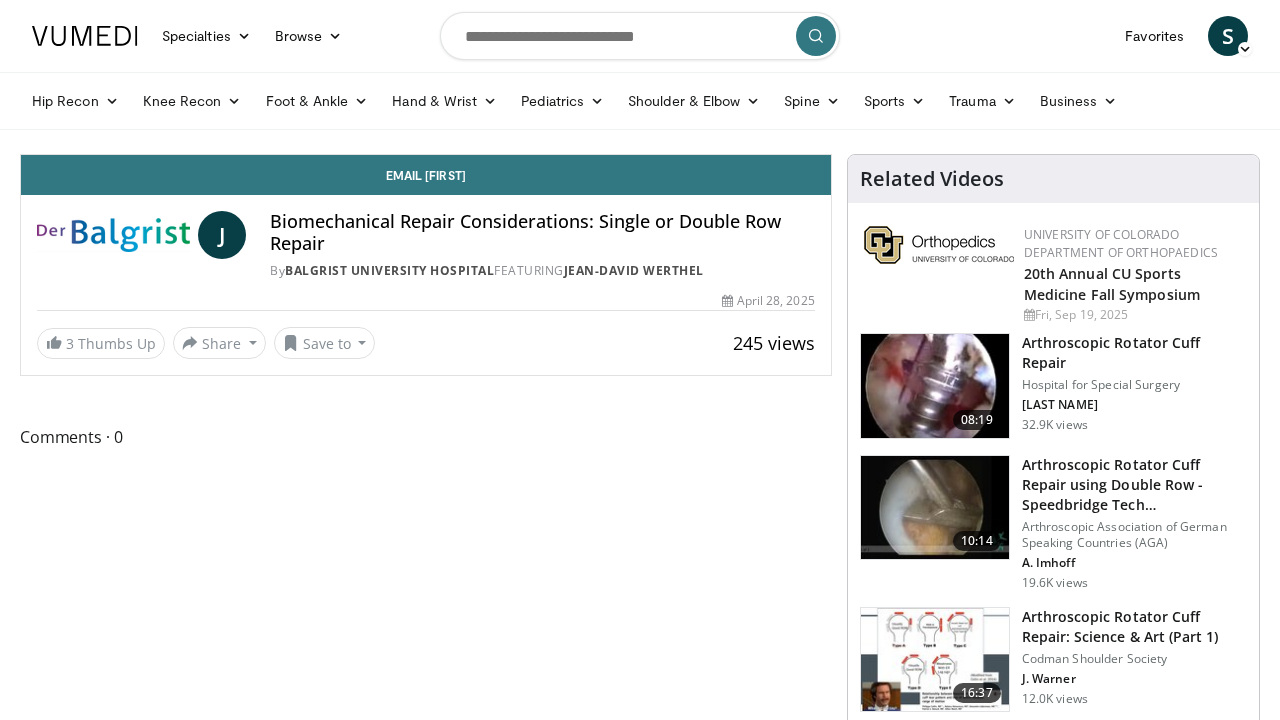 scroll, scrollTop: 0, scrollLeft: 0, axis: both 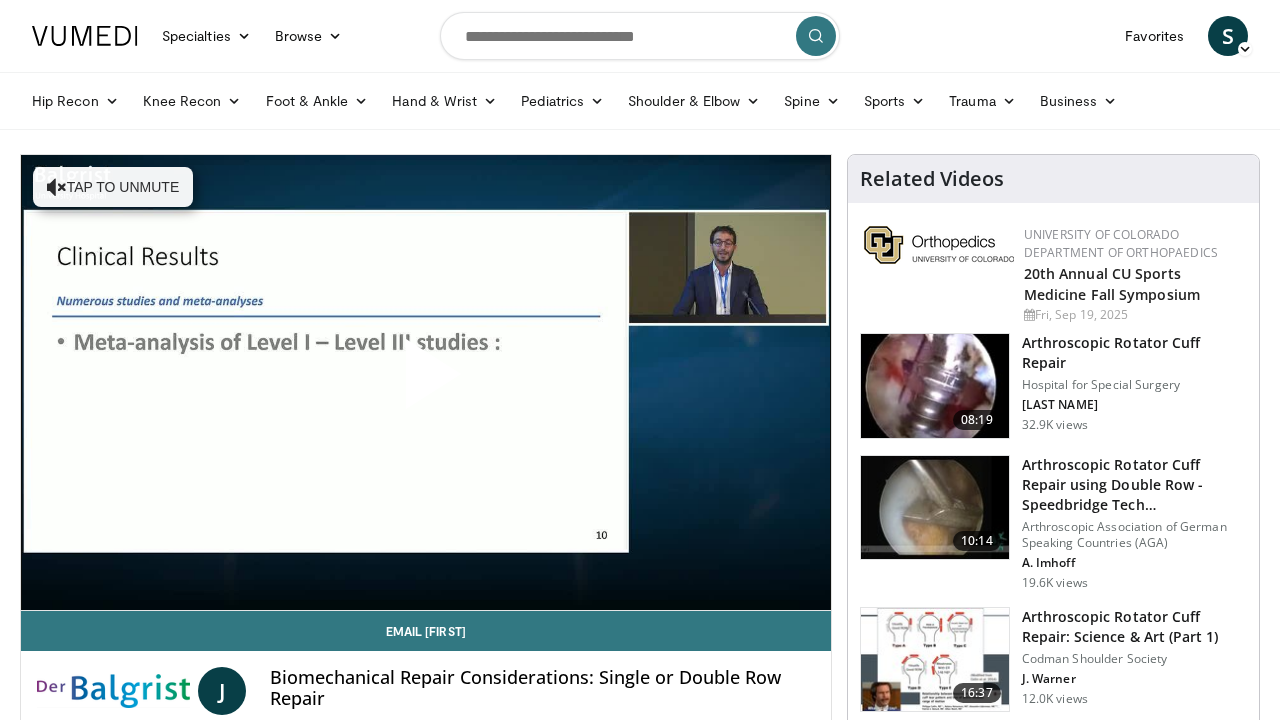 click at bounding box center (426, 382) 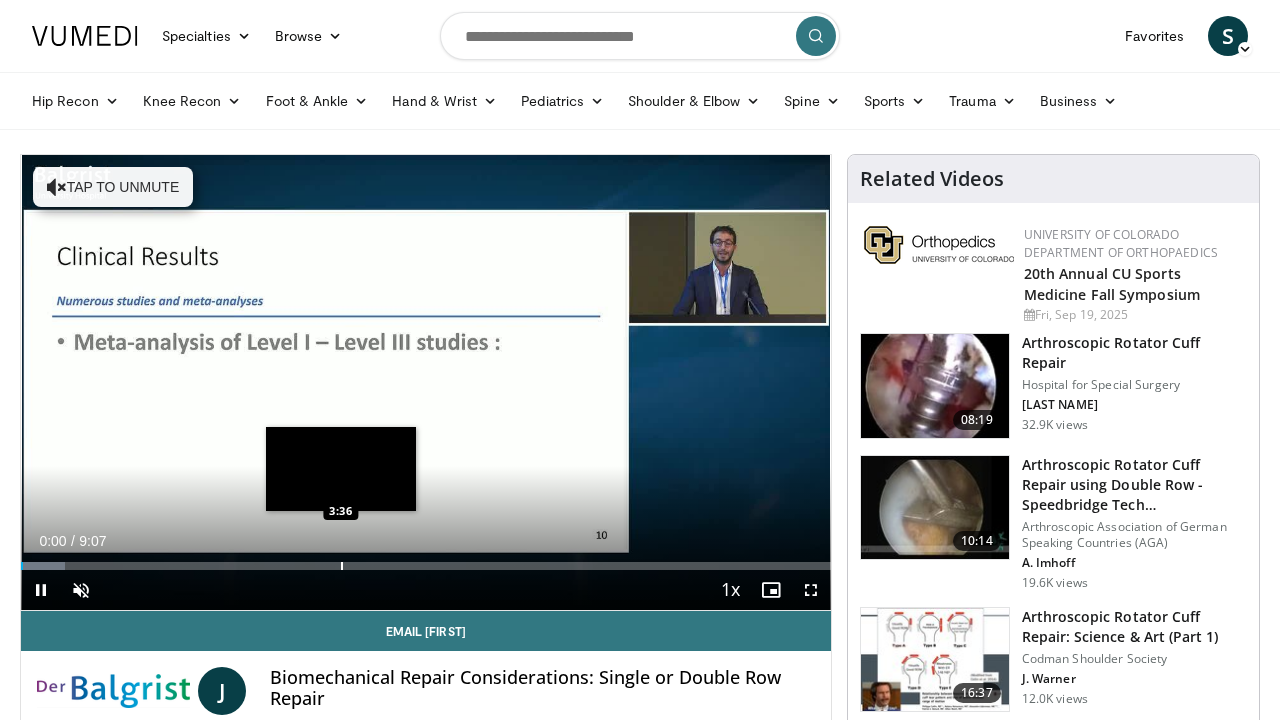 click on "Loaded :  5.47% 0:01 3:36" at bounding box center [426, 560] 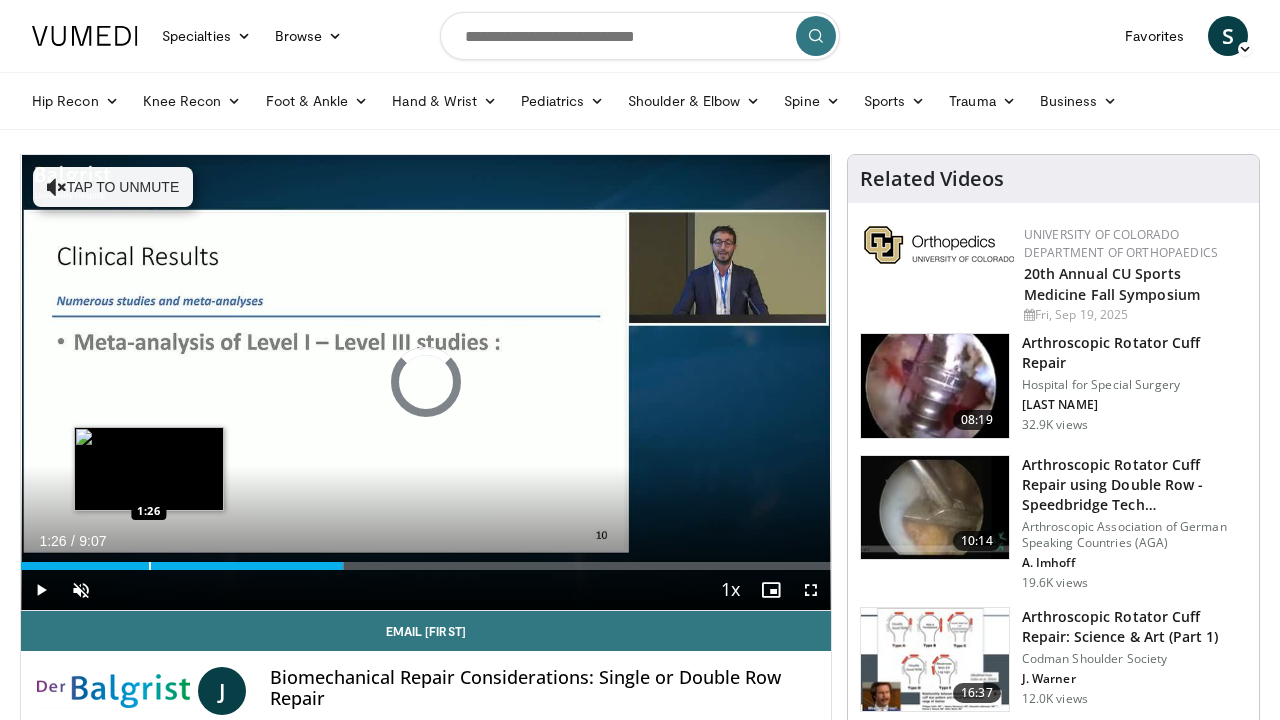 click on "Loaded :  39.85% 3:37 1:26" at bounding box center [426, 560] 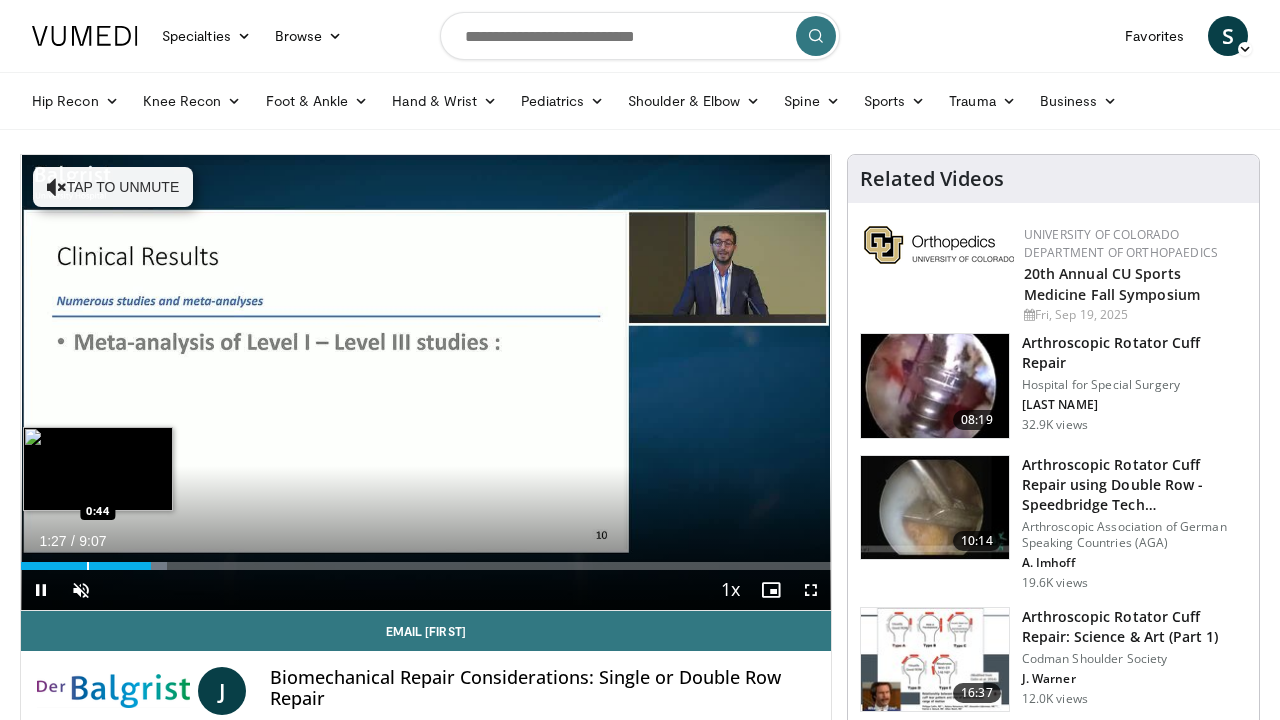 click at bounding box center (88, 566) 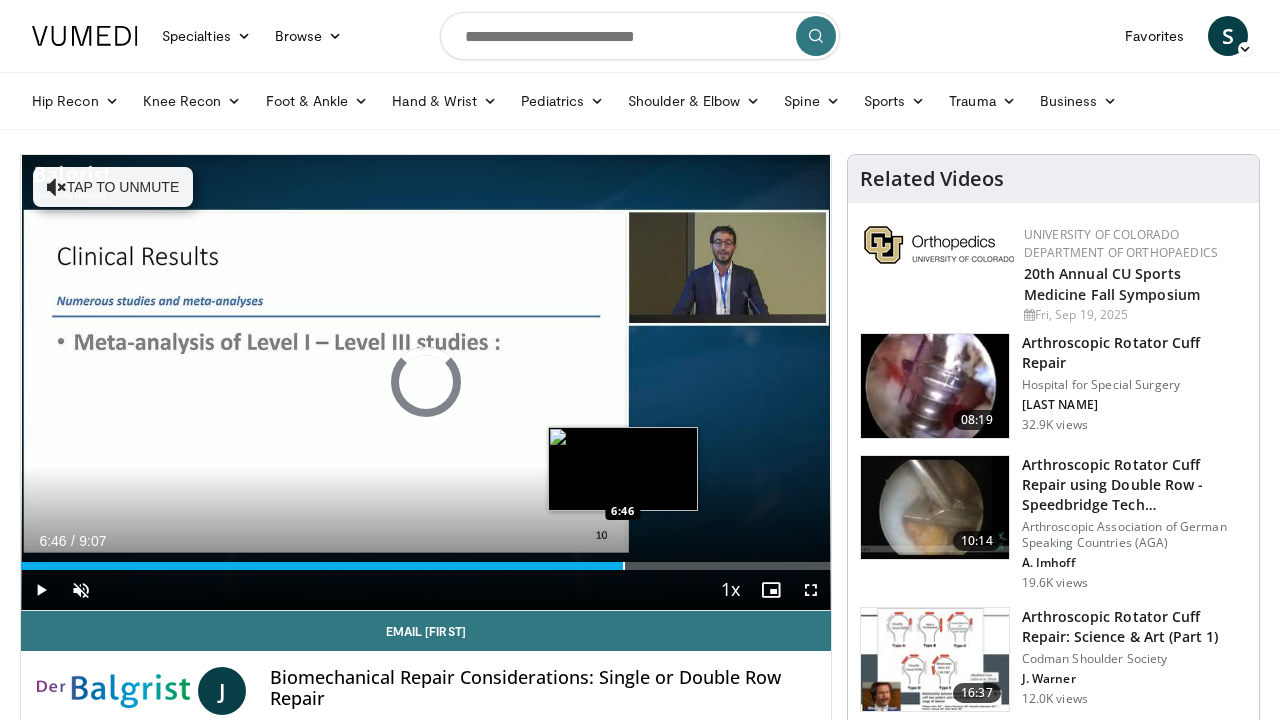 click at bounding box center [624, 566] 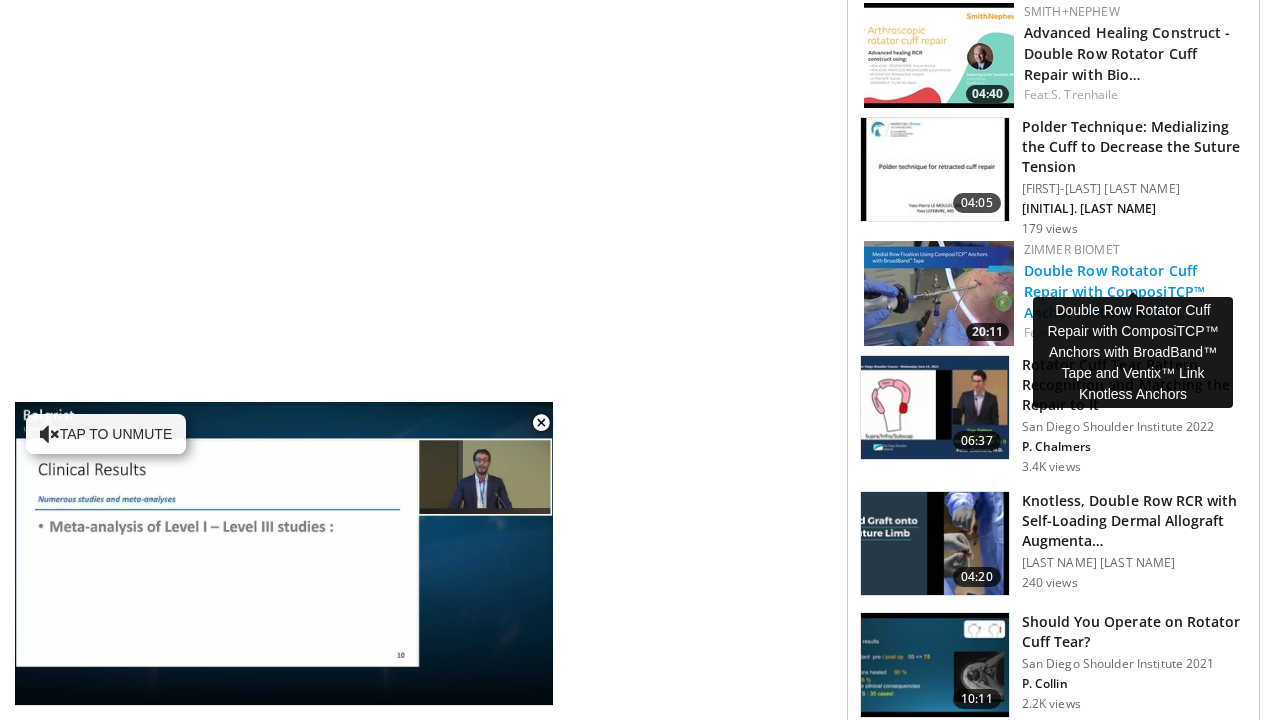 scroll, scrollTop: 2095, scrollLeft: 0, axis: vertical 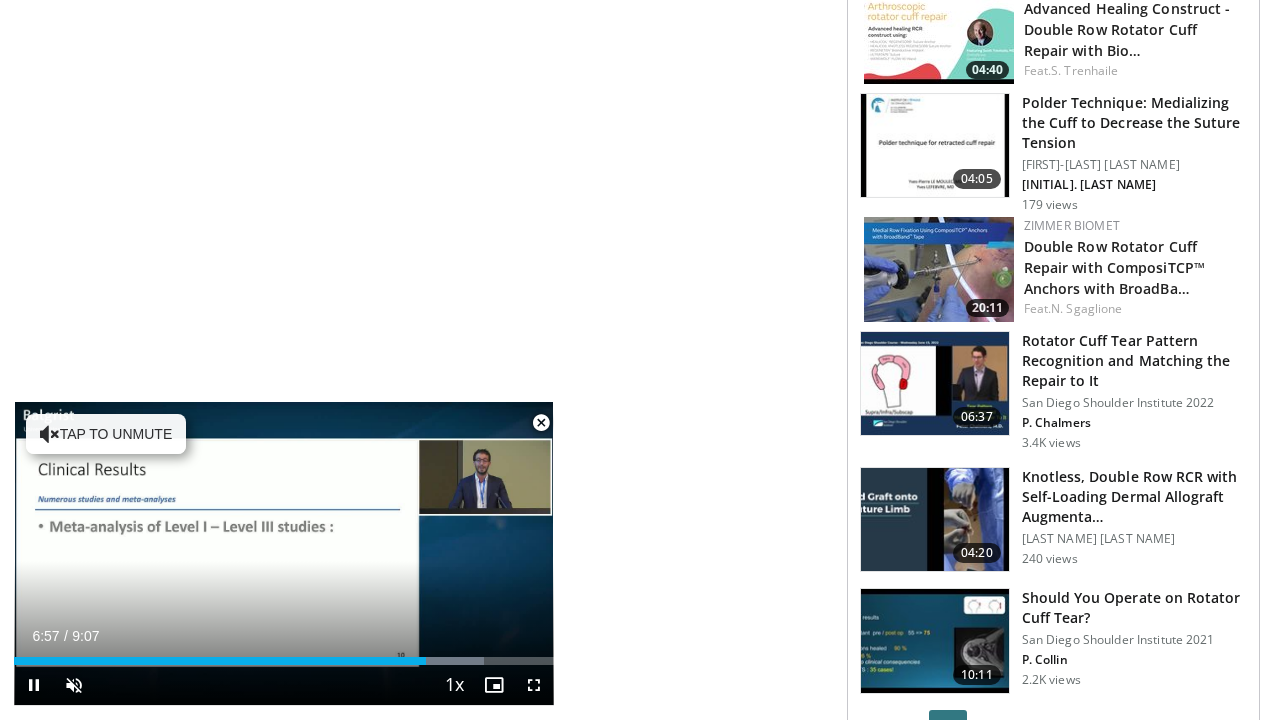 click at bounding box center [541, 423] 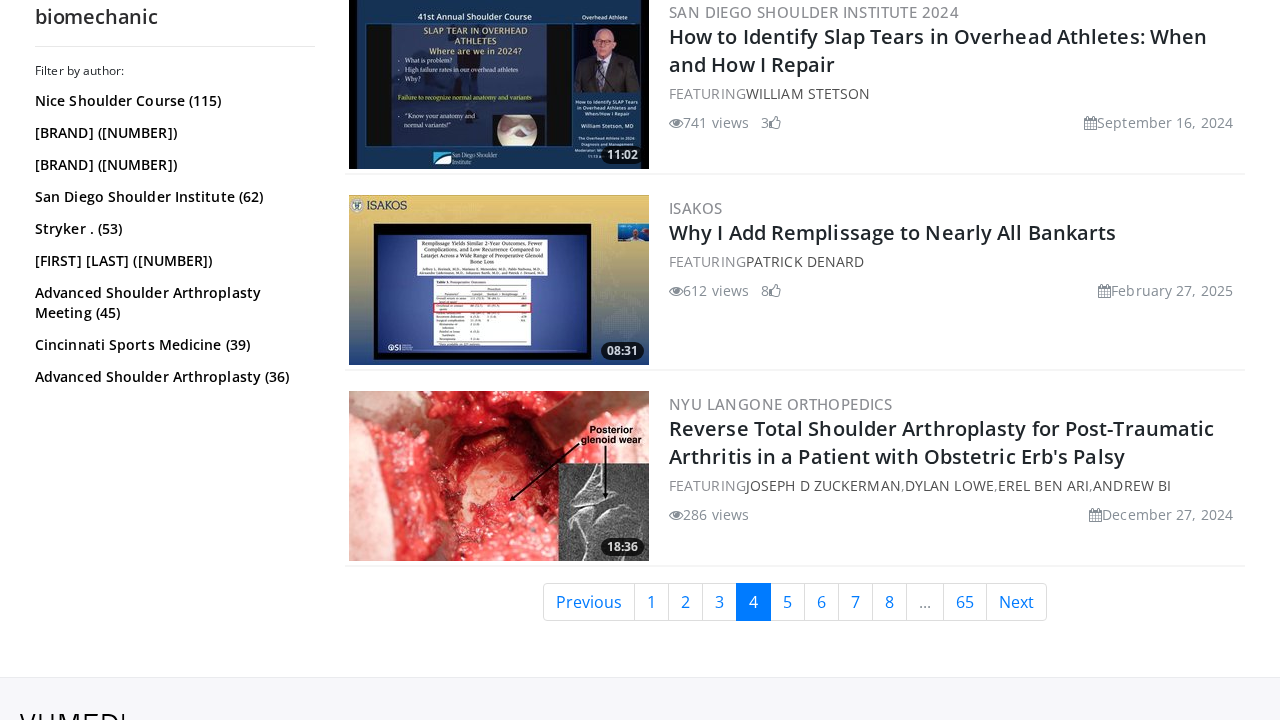 scroll, scrollTop: 4734, scrollLeft: 0, axis: vertical 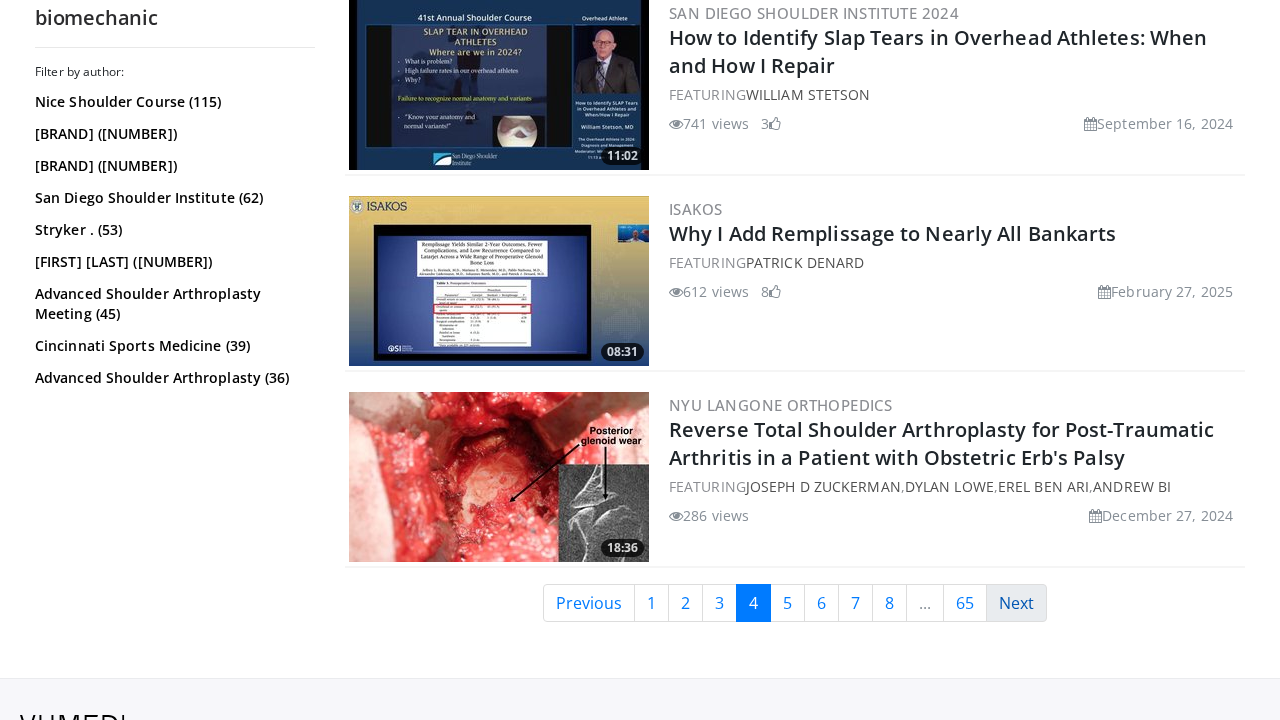 click on "Next" at bounding box center (1016, 603) 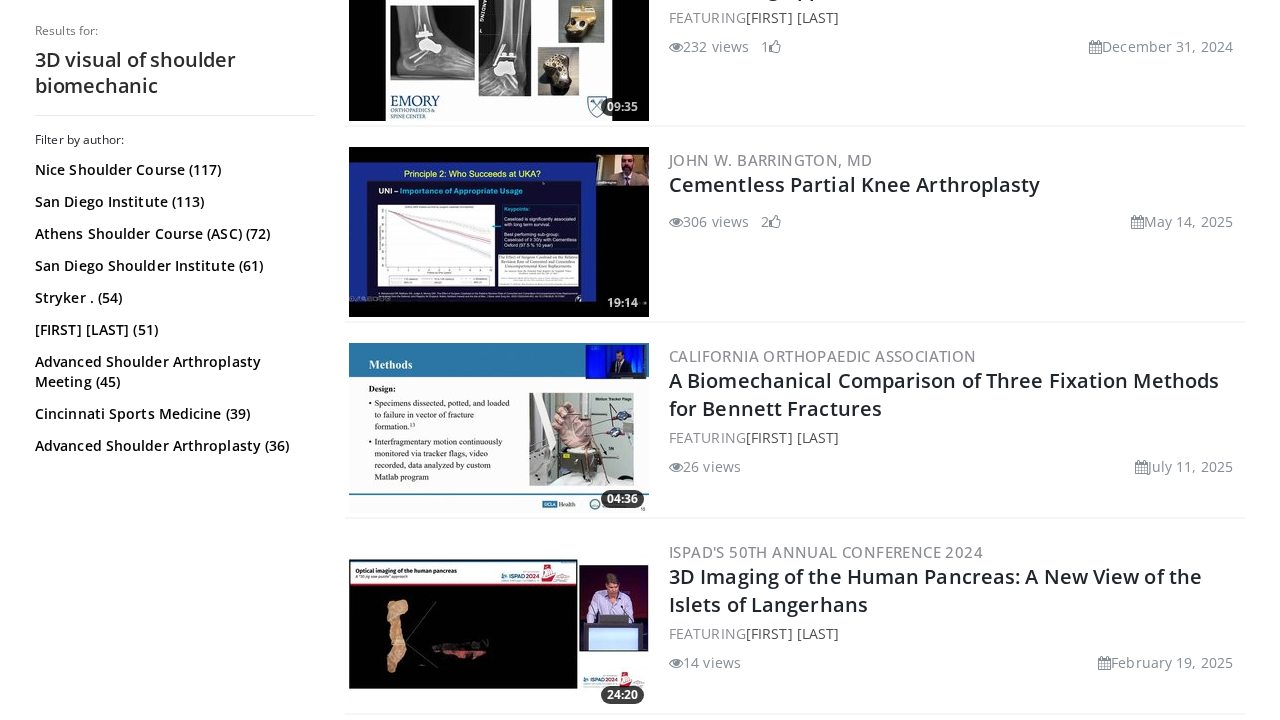 scroll, scrollTop: 1647, scrollLeft: 0, axis: vertical 